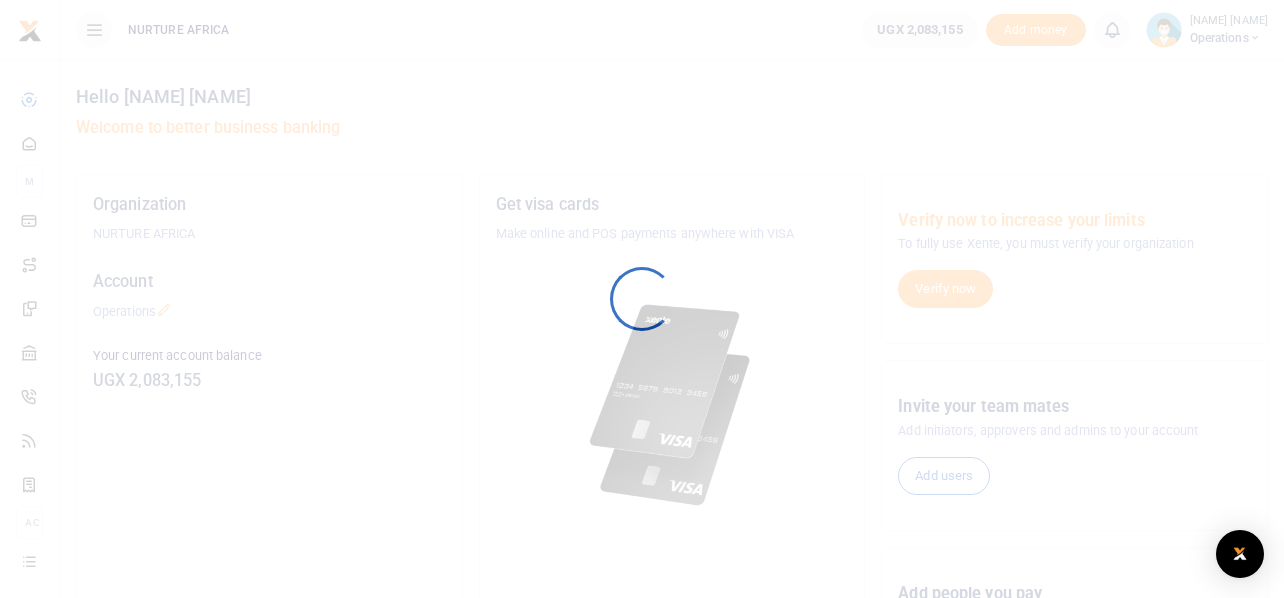 scroll, scrollTop: 0, scrollLeft: 0, axis: both 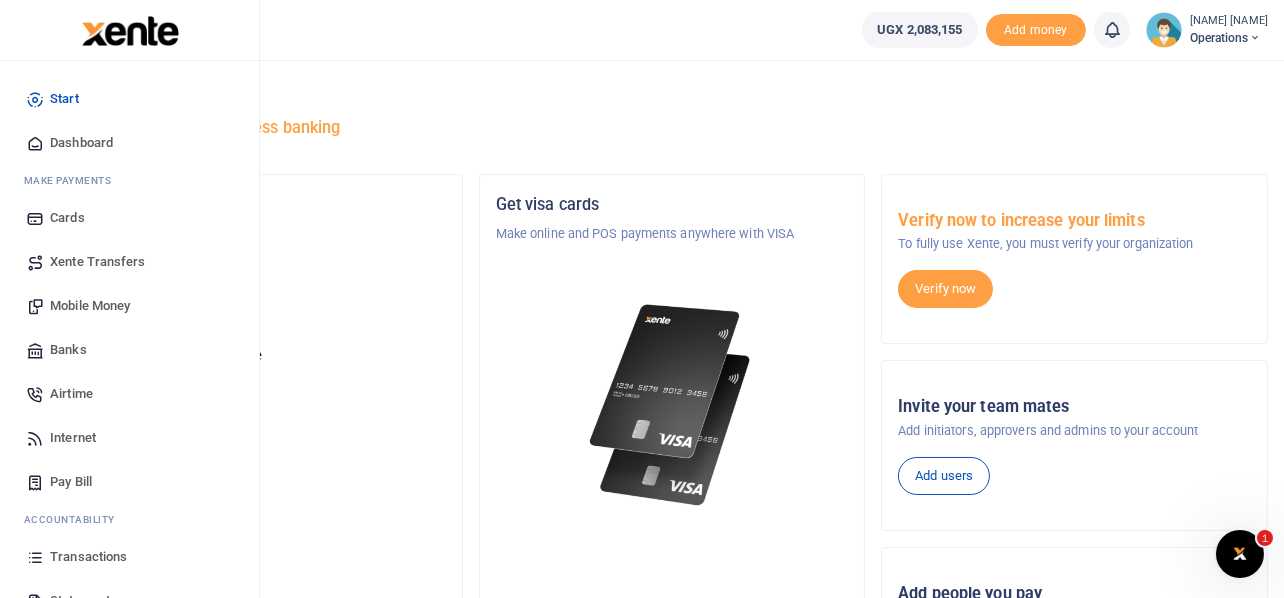 click on "Internet" at bounding box center (73, 438) 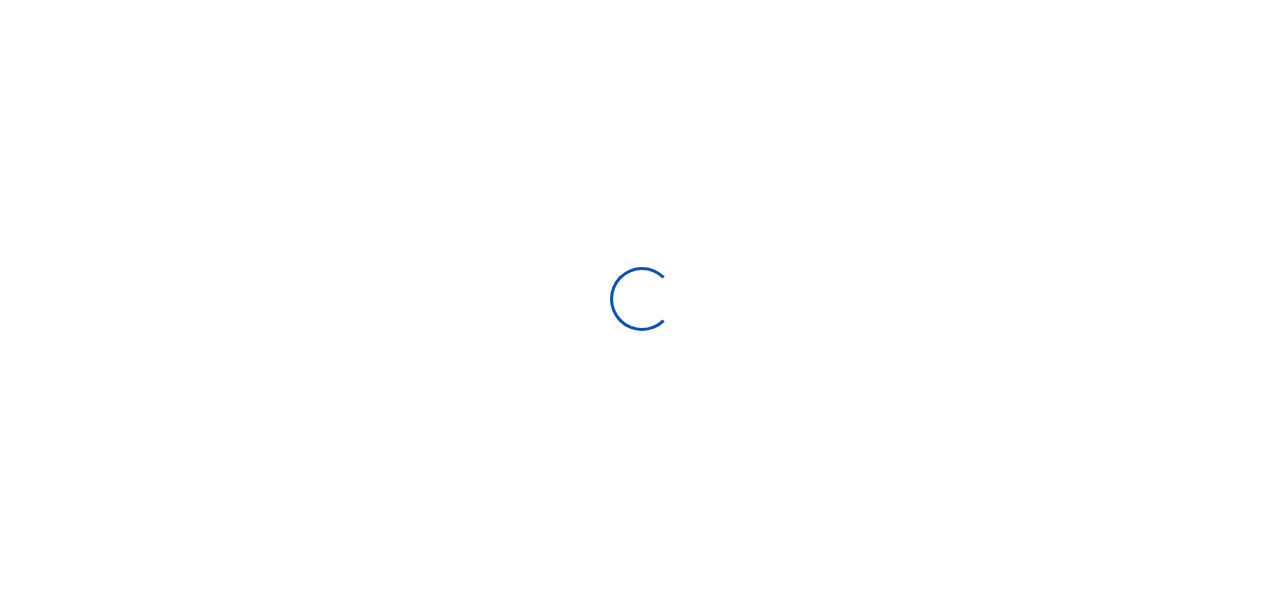 scroll, scrollTop: 0, scrollLeft: 0, axis: both 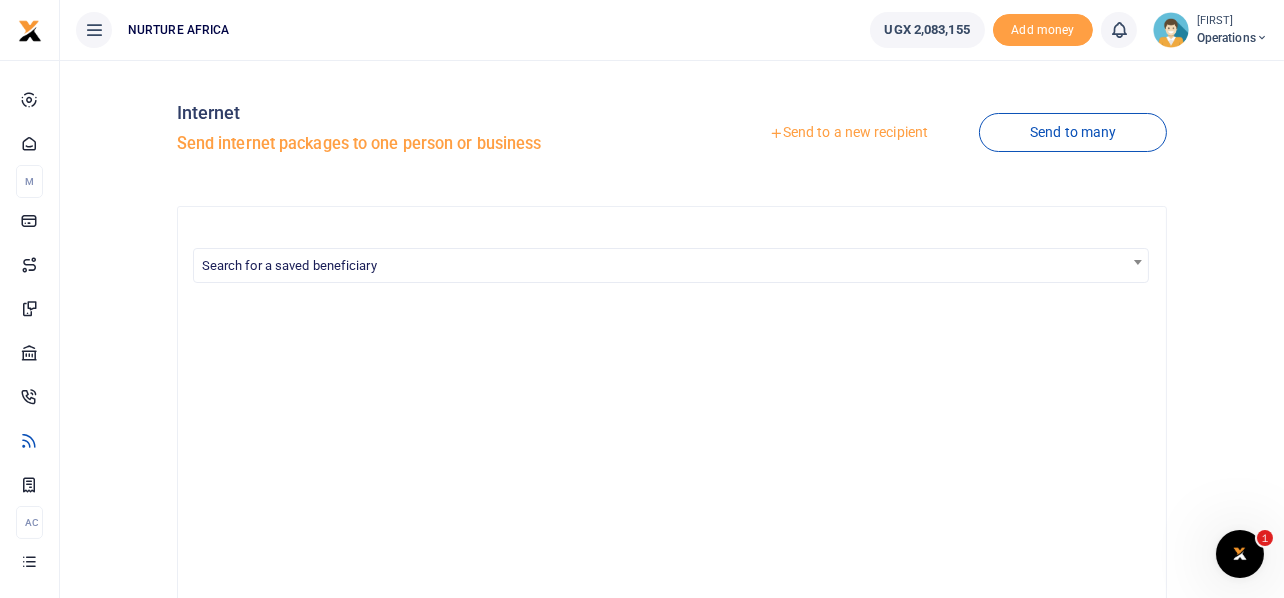 click on "Send to a new recipient" at bounding box center (848, 133) 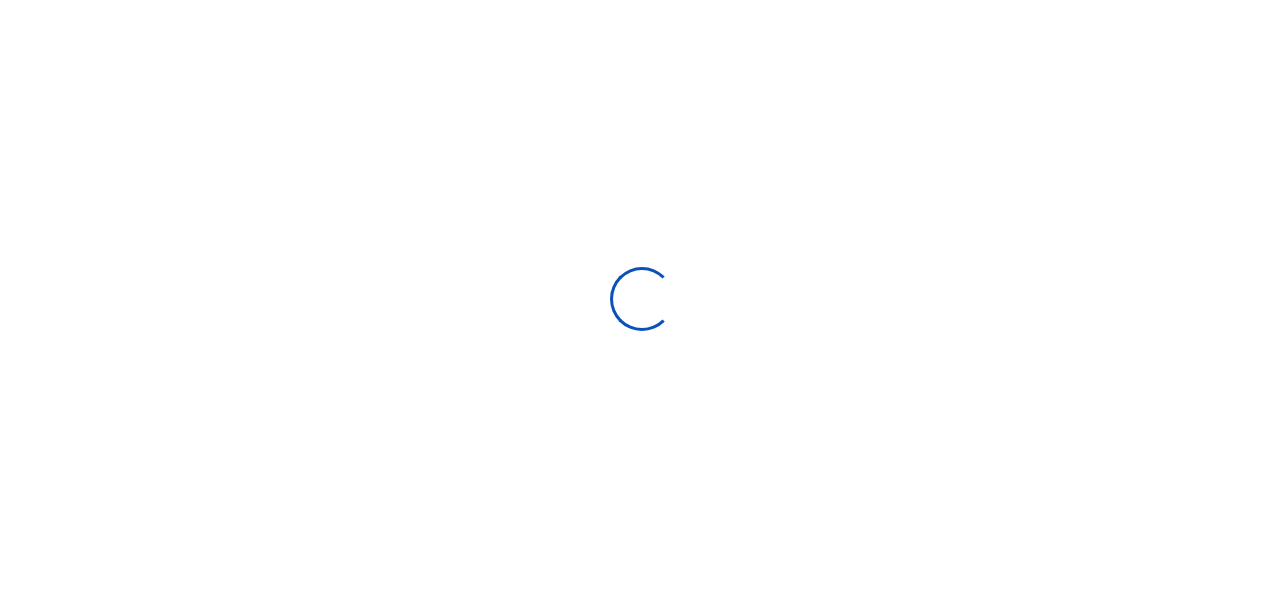 scroll, scrollTop: 0, scrollLeft: 0, axis: both 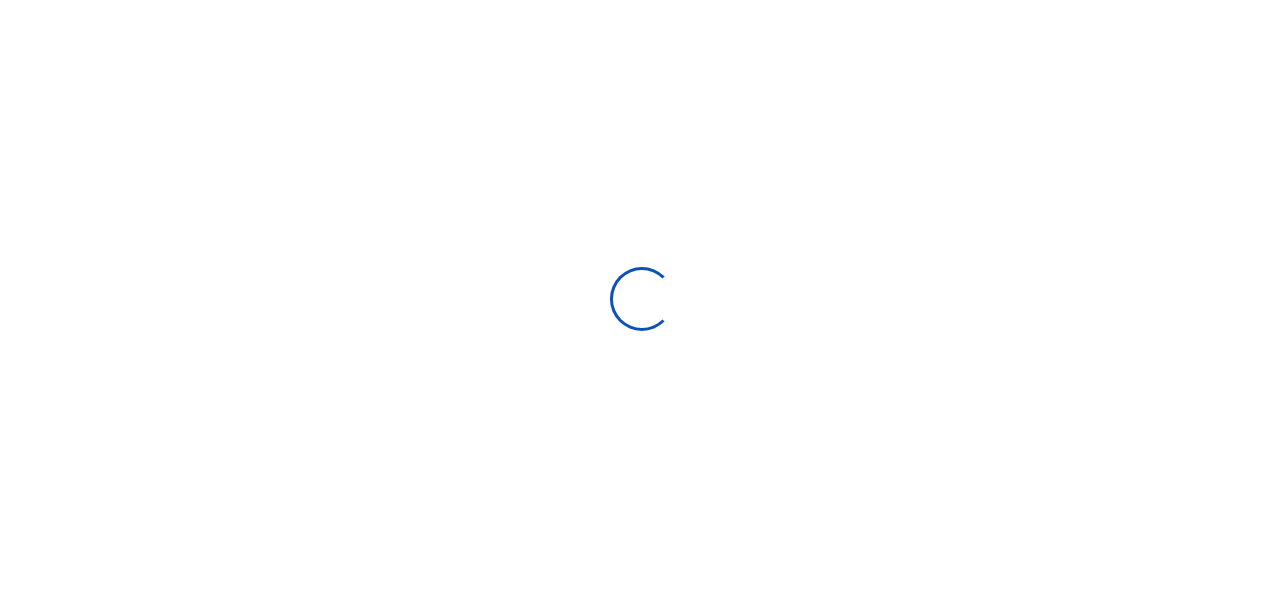 select 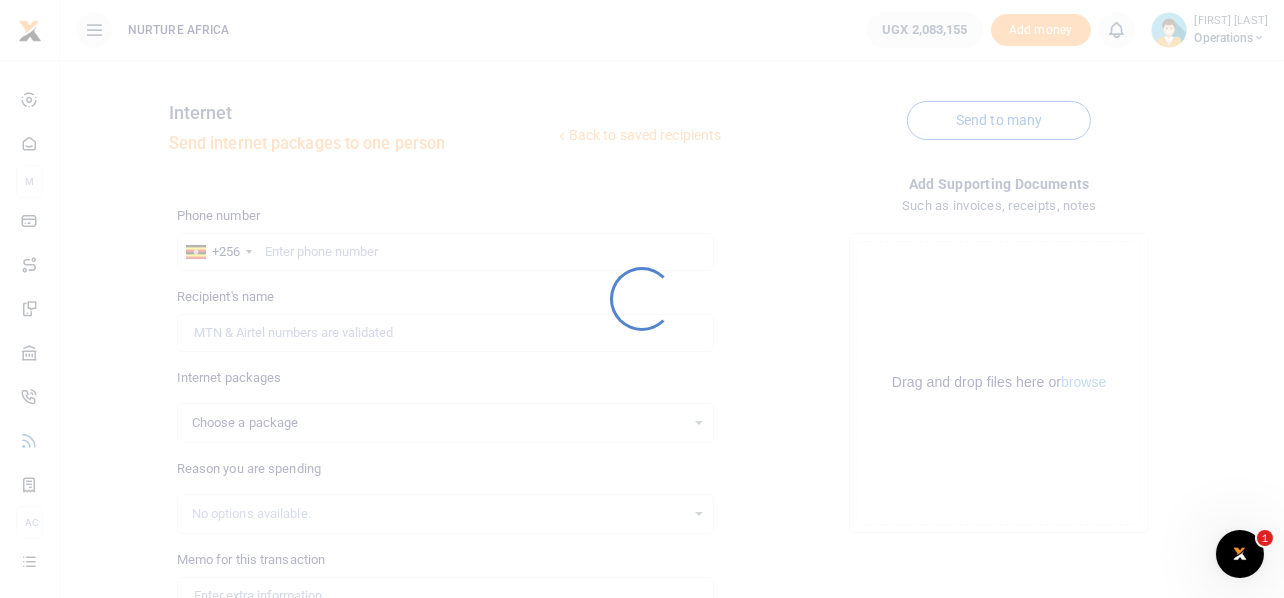 scroll, scrollTop: 0, scrollLeft: 0, axis: both 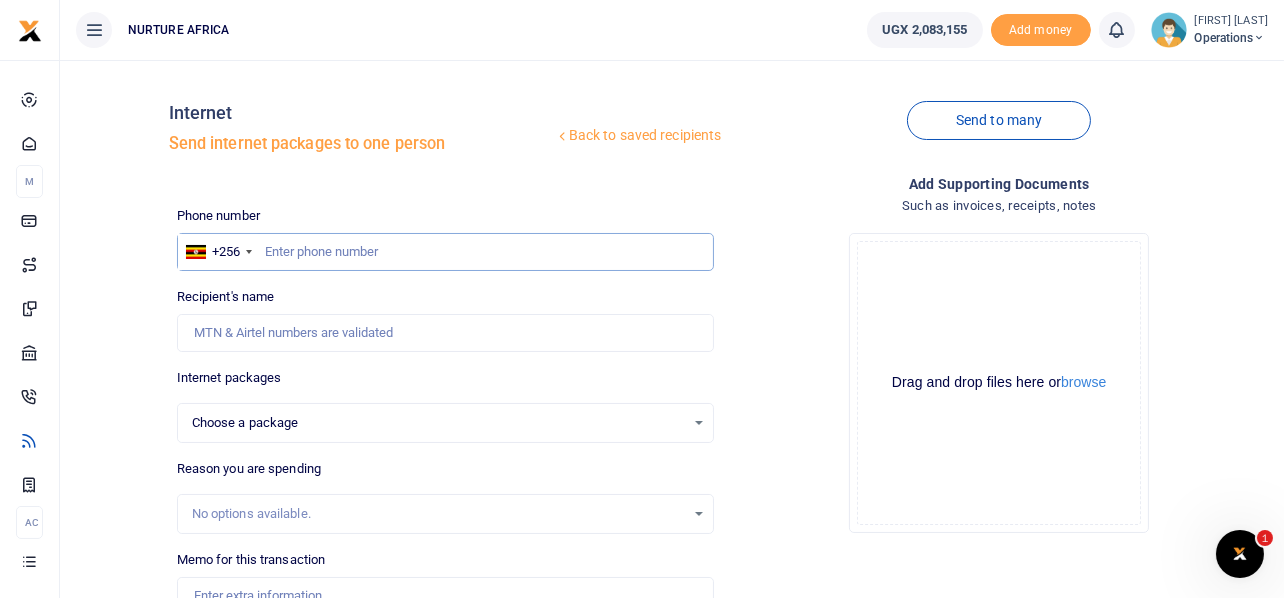 click at bounding box center (446, 252) 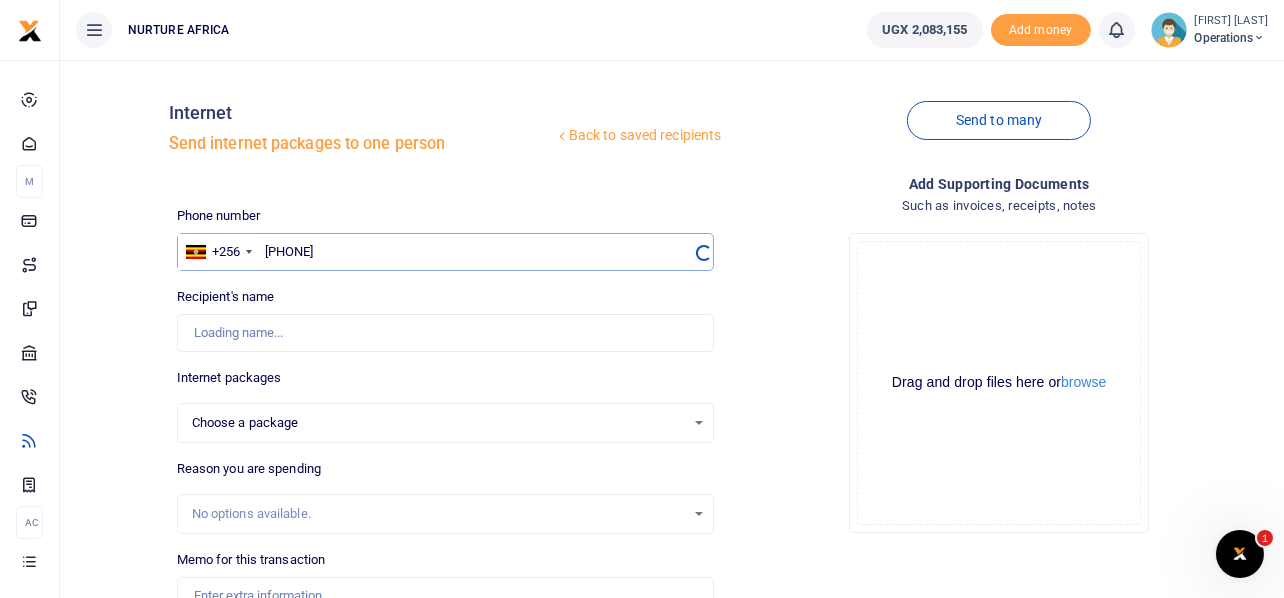 select 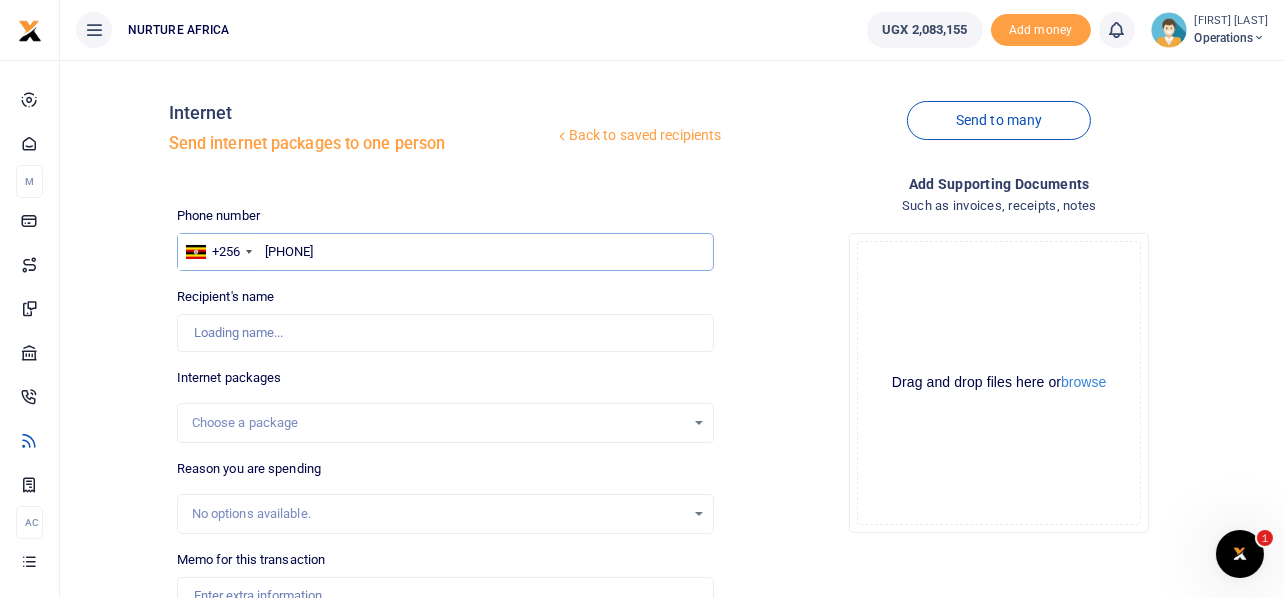 type on "Jesse Iredale" 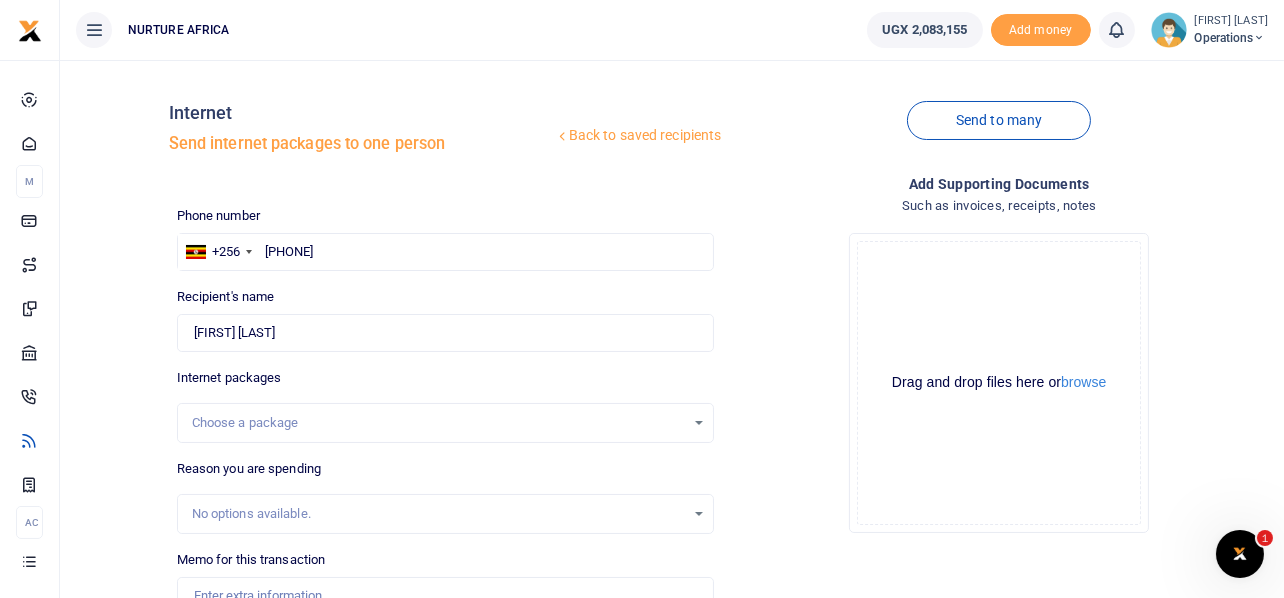 click on "Choose a package" at bounding box center (446, 423) 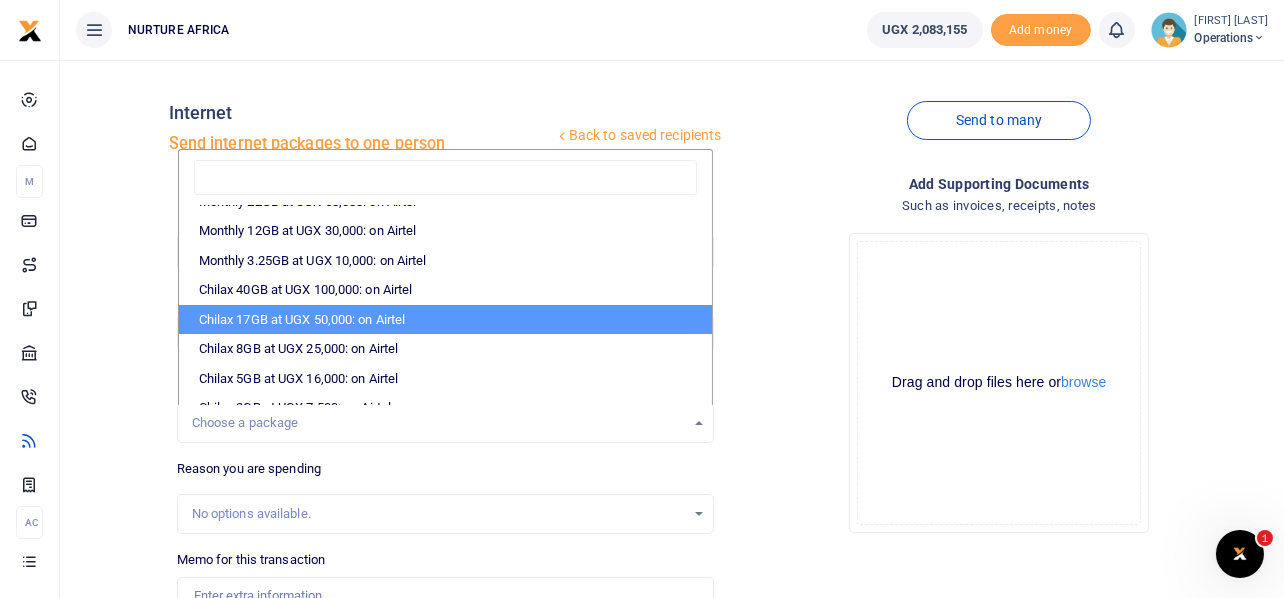 scroll, scrollTop: 537, scrollLeft: 0, axis: vertical 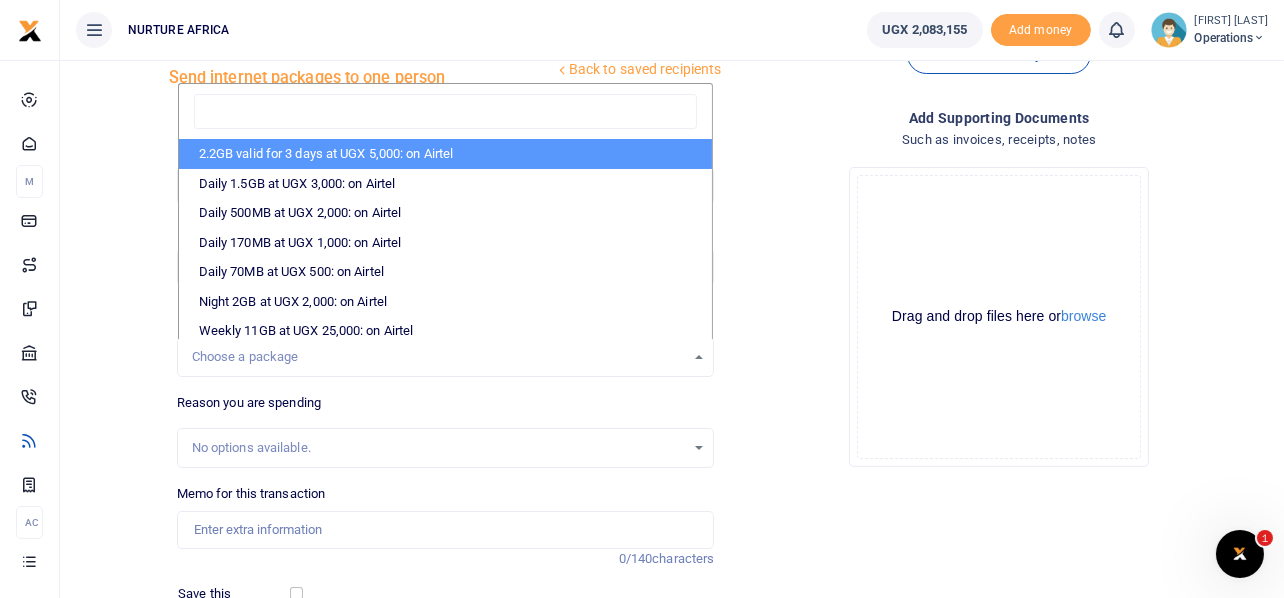 click on "Drop your files here Drag and drop files here or  browse Powered by  Uppy" at bounding box center [999, 317] 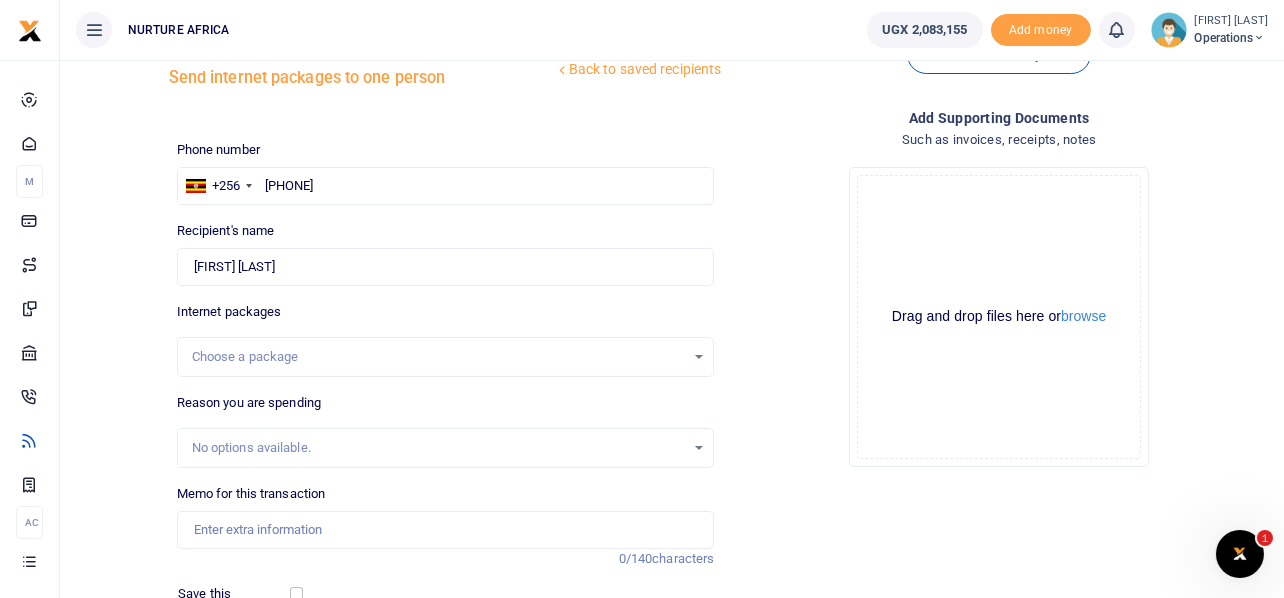 scroll, scrollTop: 0, scrollLeft: 0, axis: both 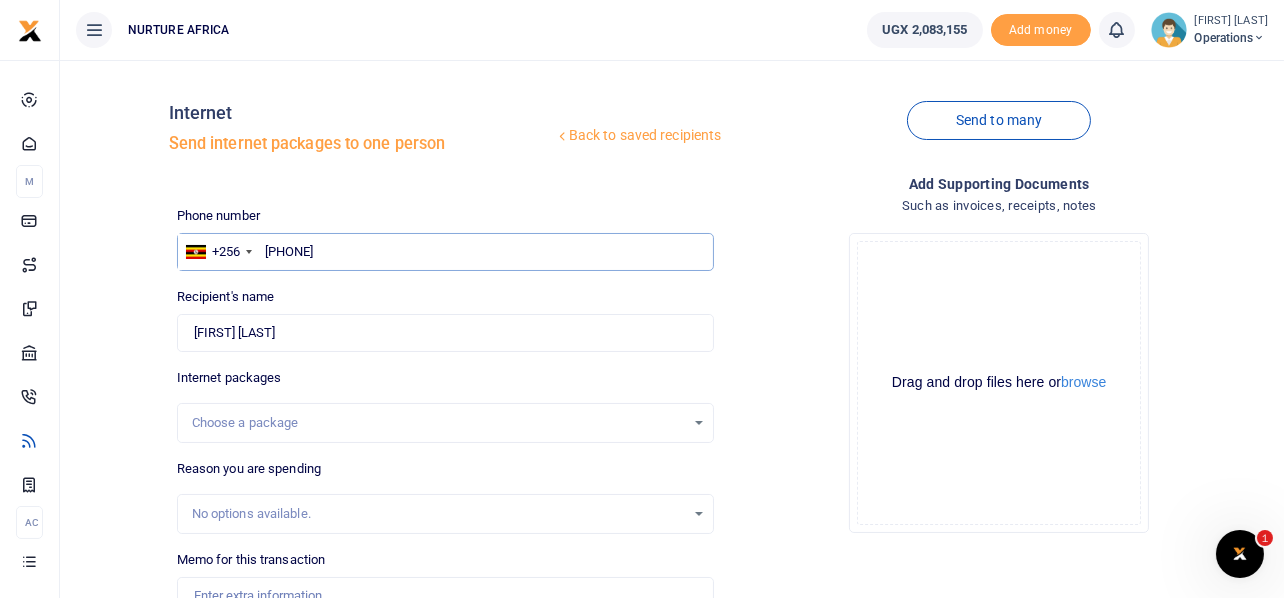 click on "707509094" at bounding box center (446, 252) 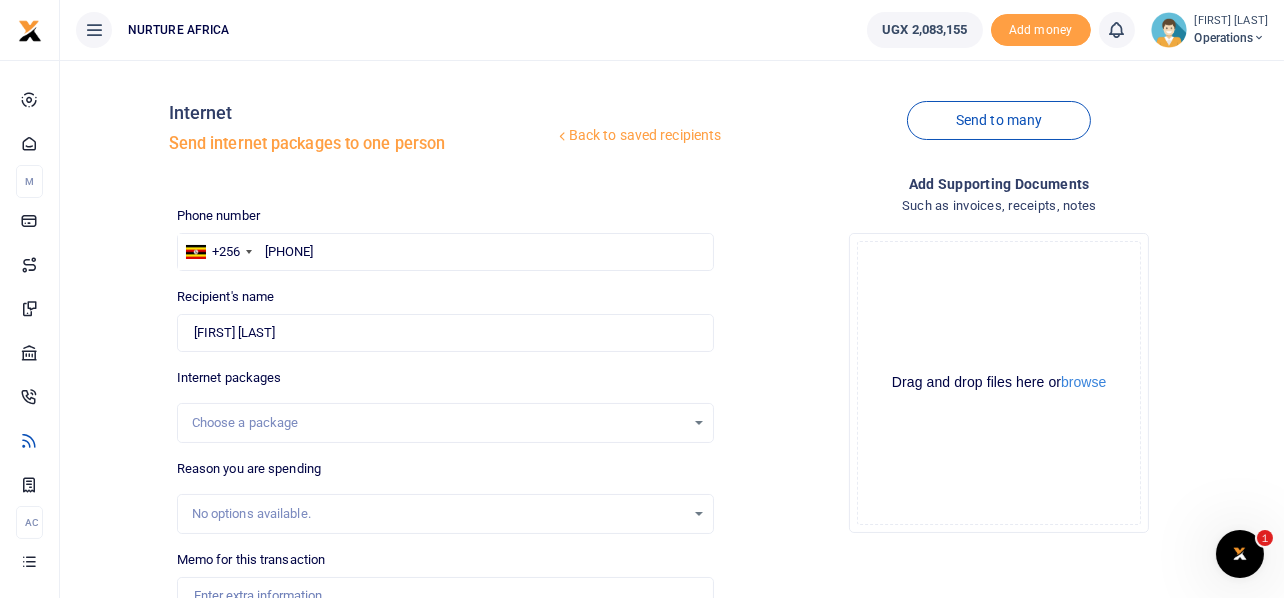 click on "Choose a package" at bounding box center (446, 423) 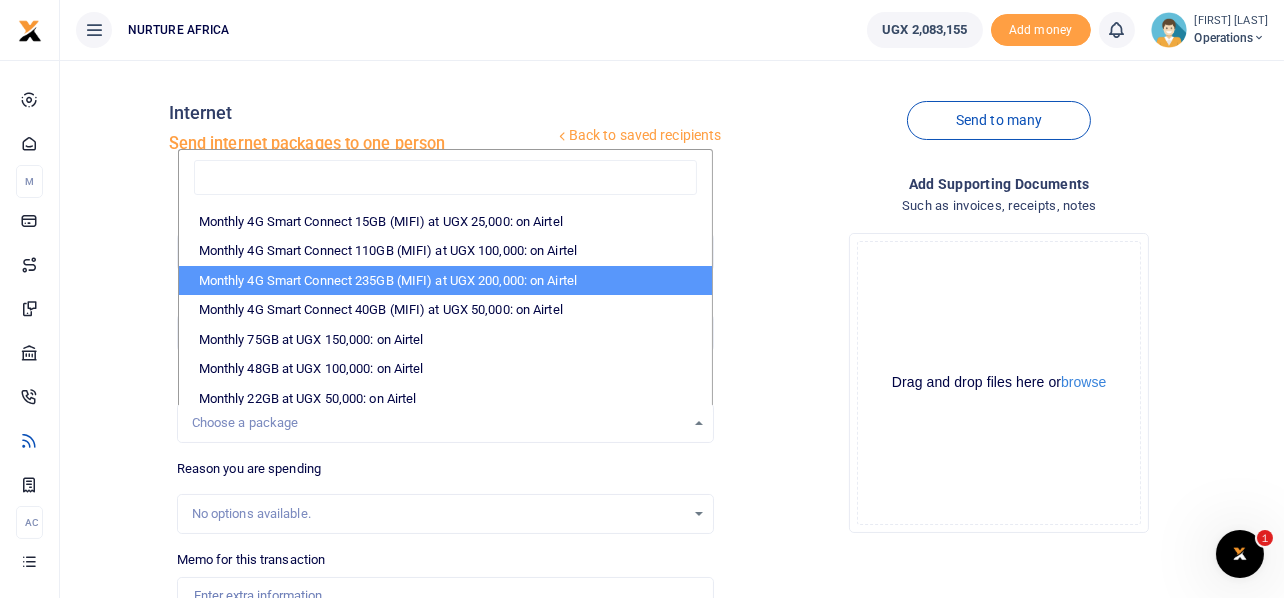 scroll, scrollTop: 265, scrollLeft: 0, axis: vertical 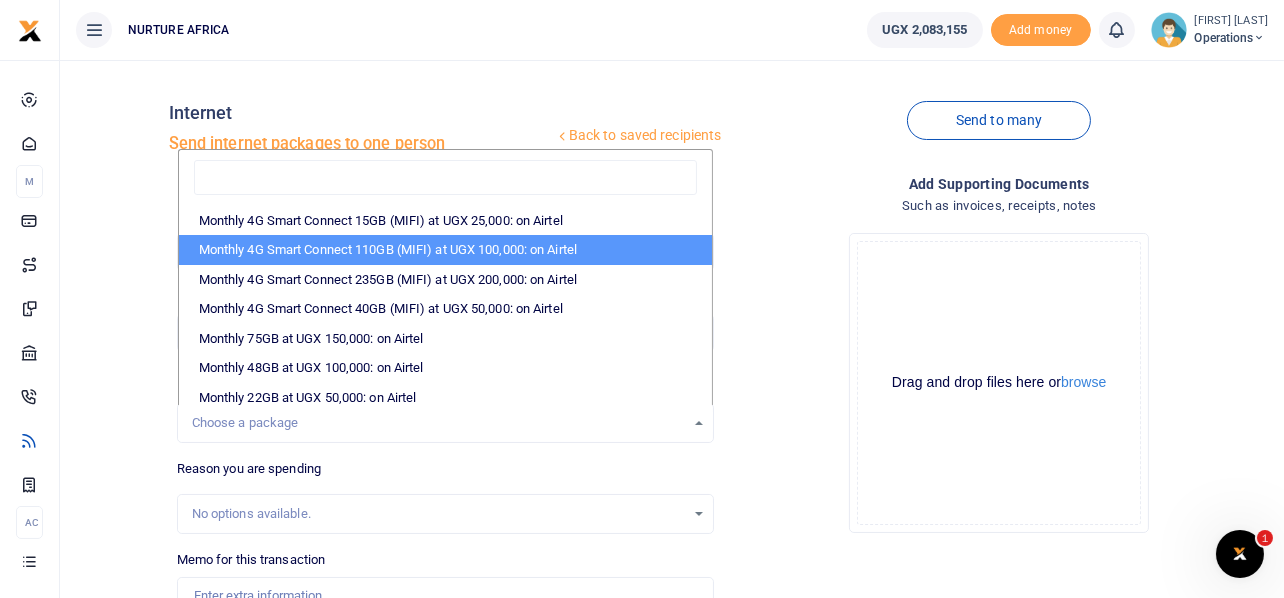 click on "Drop your files here Drag and drop files here or  browse Powered by  Uppy" at bounding box center (999, 383) 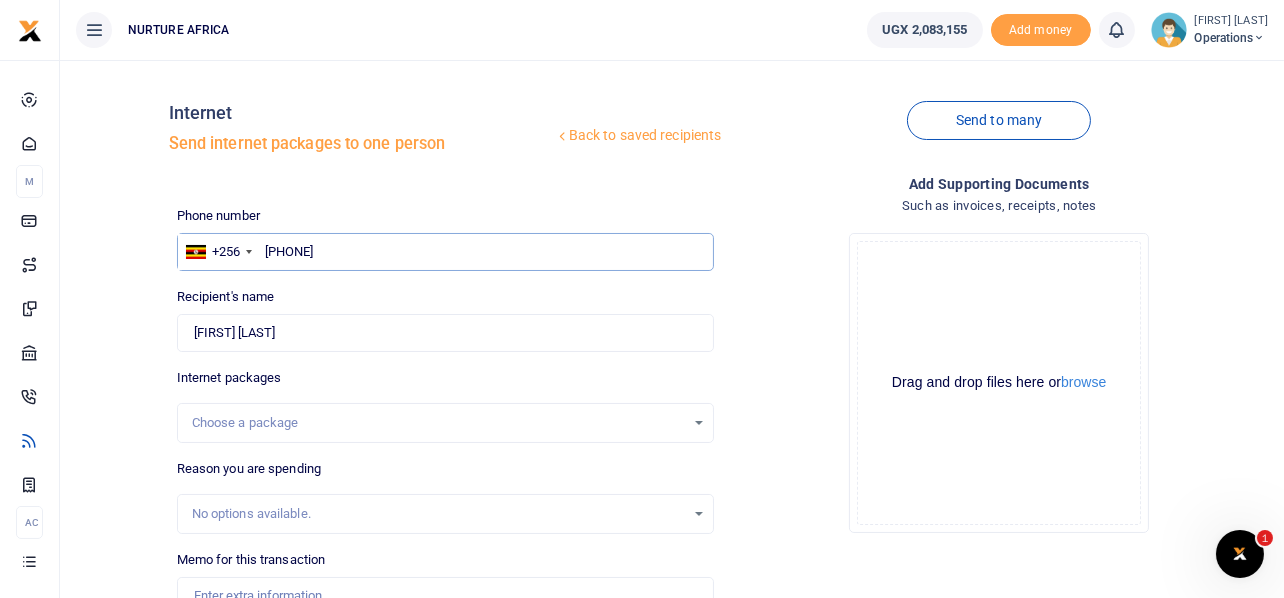 click on "759459097" at bounding box center (446, 252) 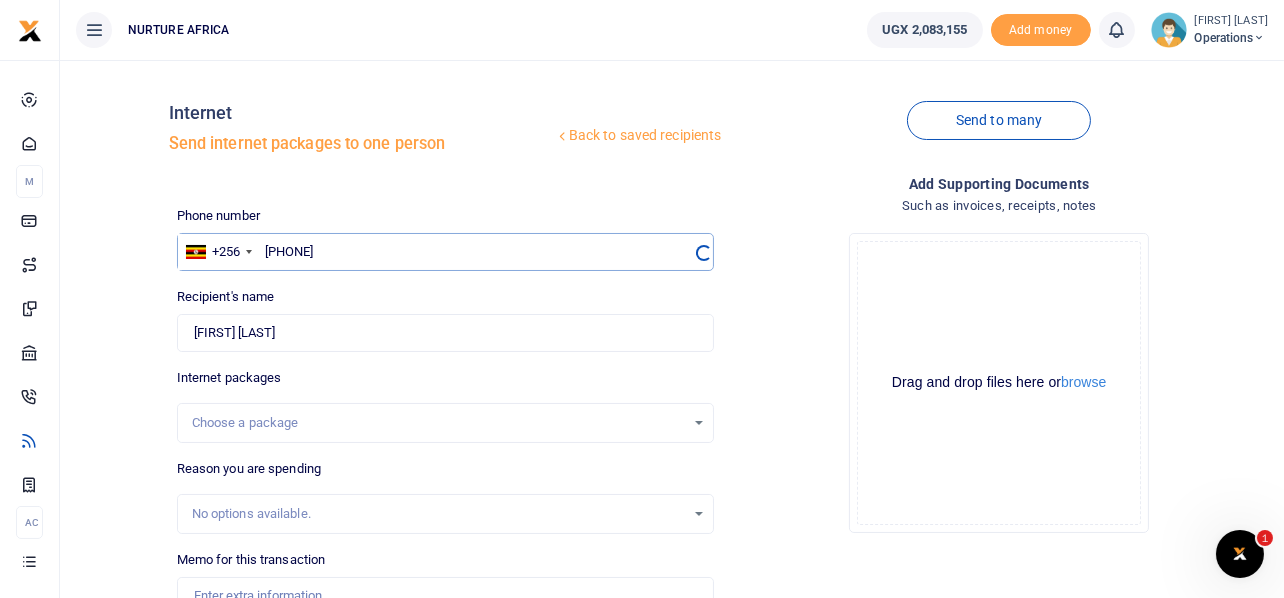 type on "707509094" 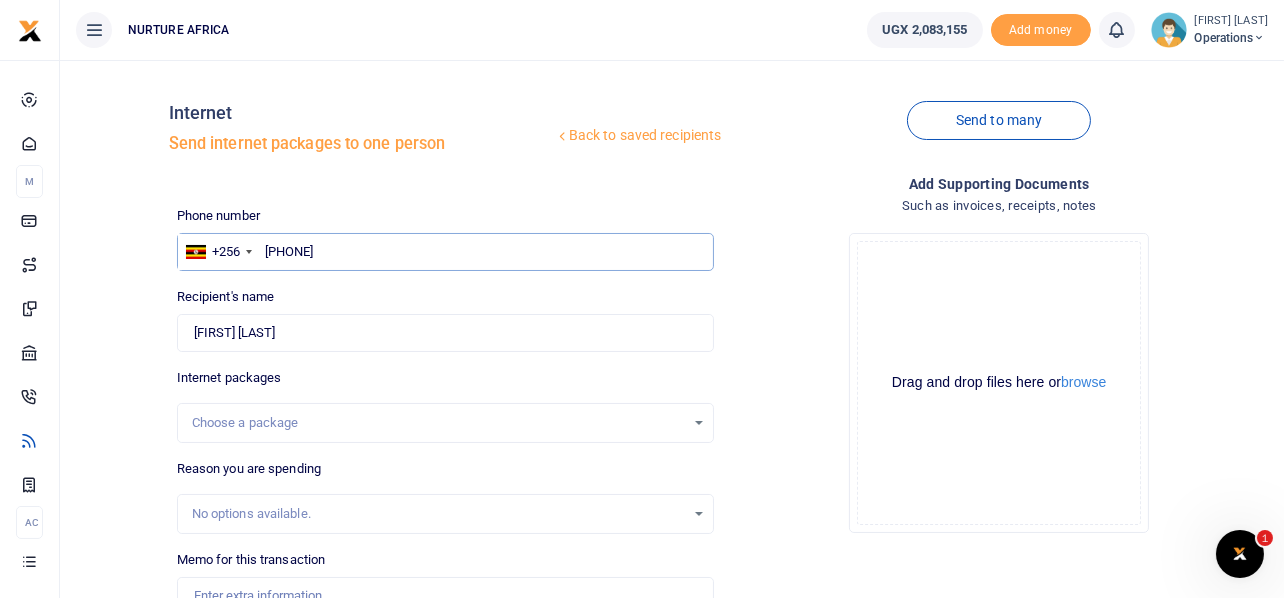 type on "Jesse Iredale" 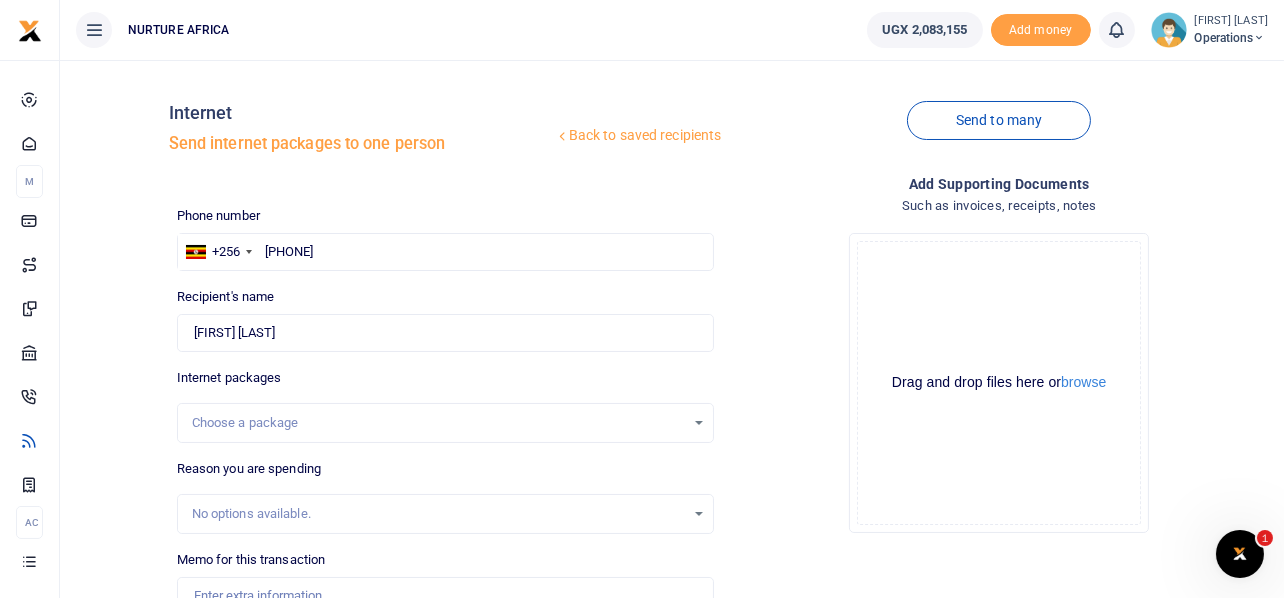 click on "Choose a package" at bounding box center [446, 423] 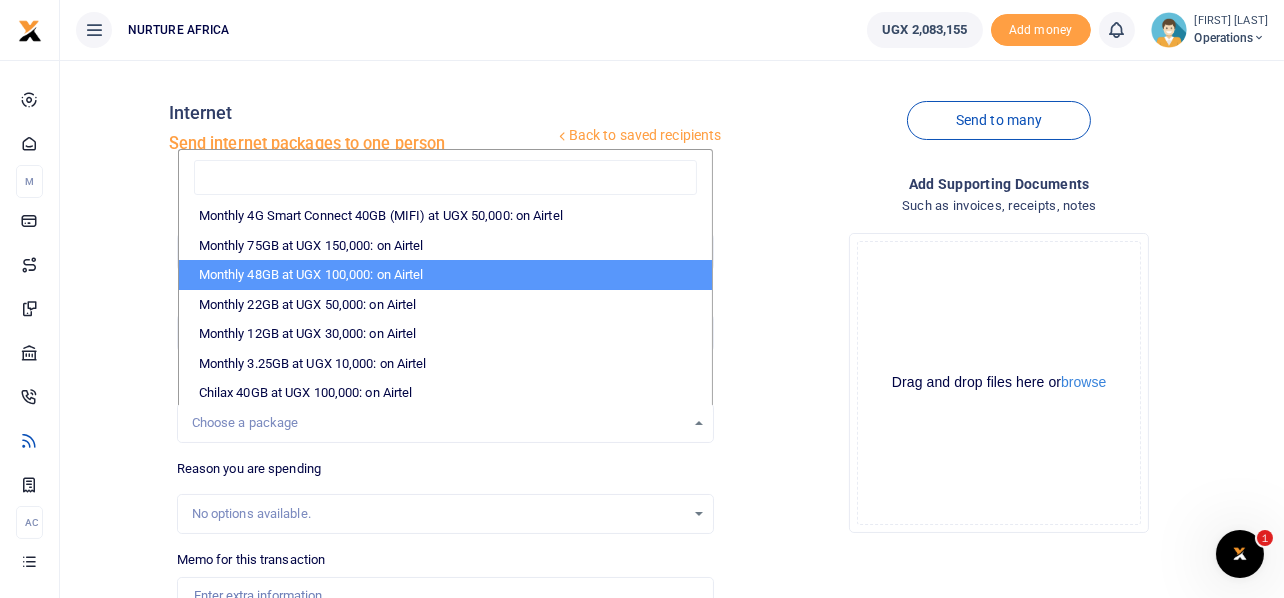scroll, scrollTop: 359, scrollLeft: 0, axis: vertical 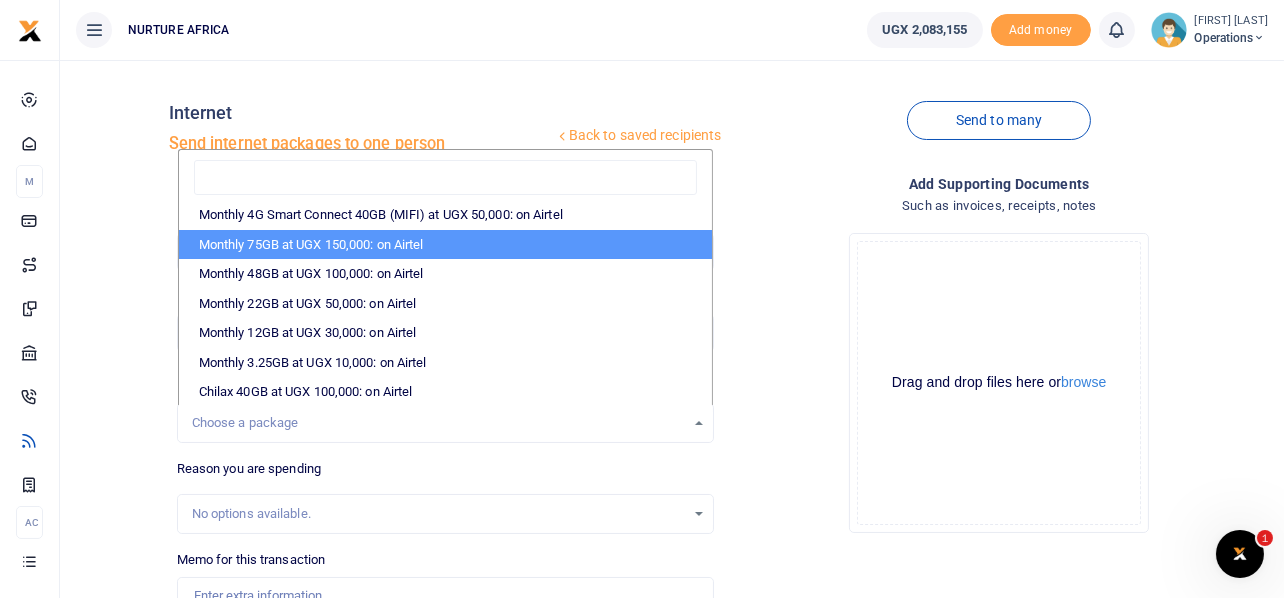 click on "Monthly 75GB at UGX  150,000: on Airtel" at bounding box center [446, 245] 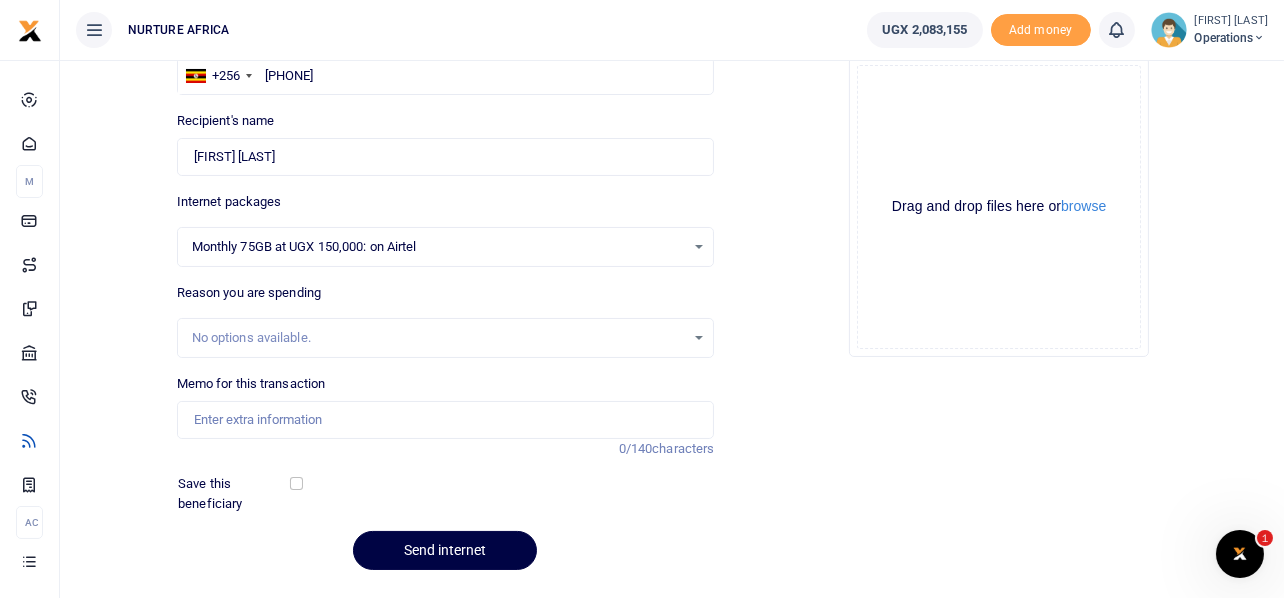 scroll, scrollTop: 179, scrollLeft: 0, axis: vertical 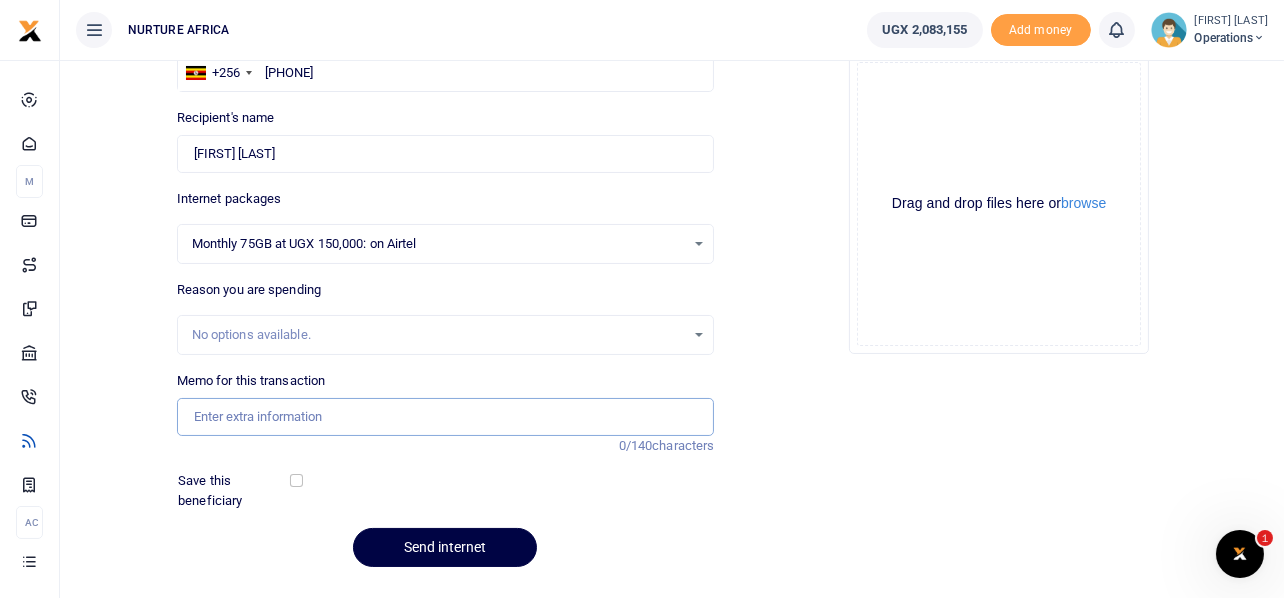 click on "Memo for this transaction" at bounding box center (446, 417) 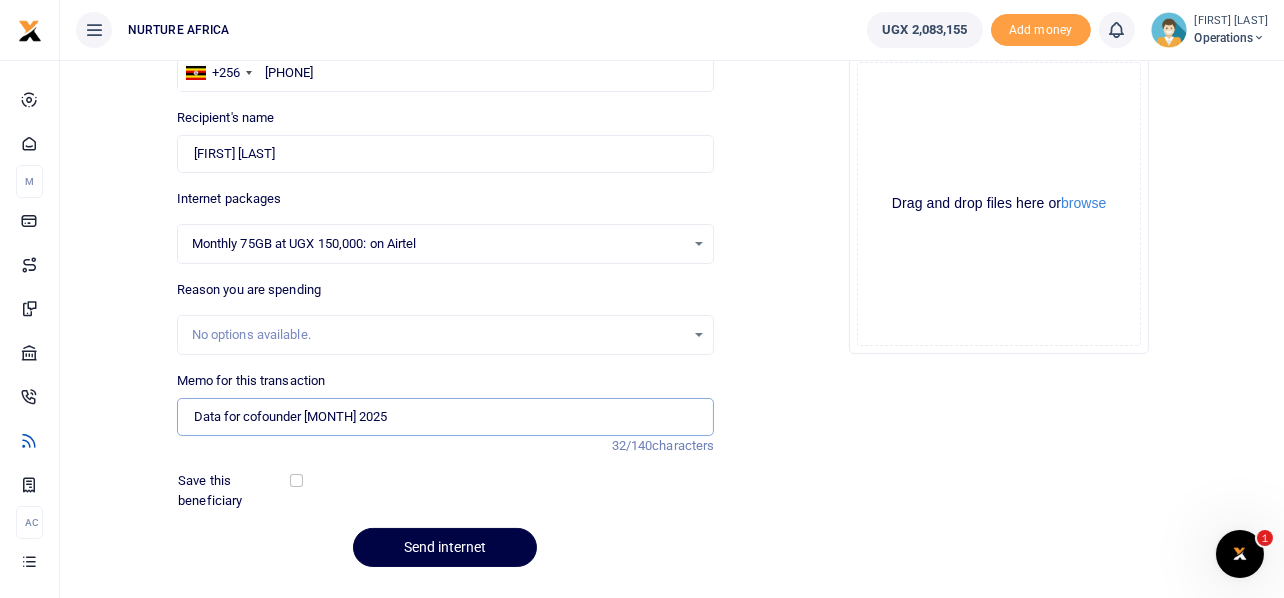 click on "Data for cofounder November 2025" at bounding box center (446, 417) 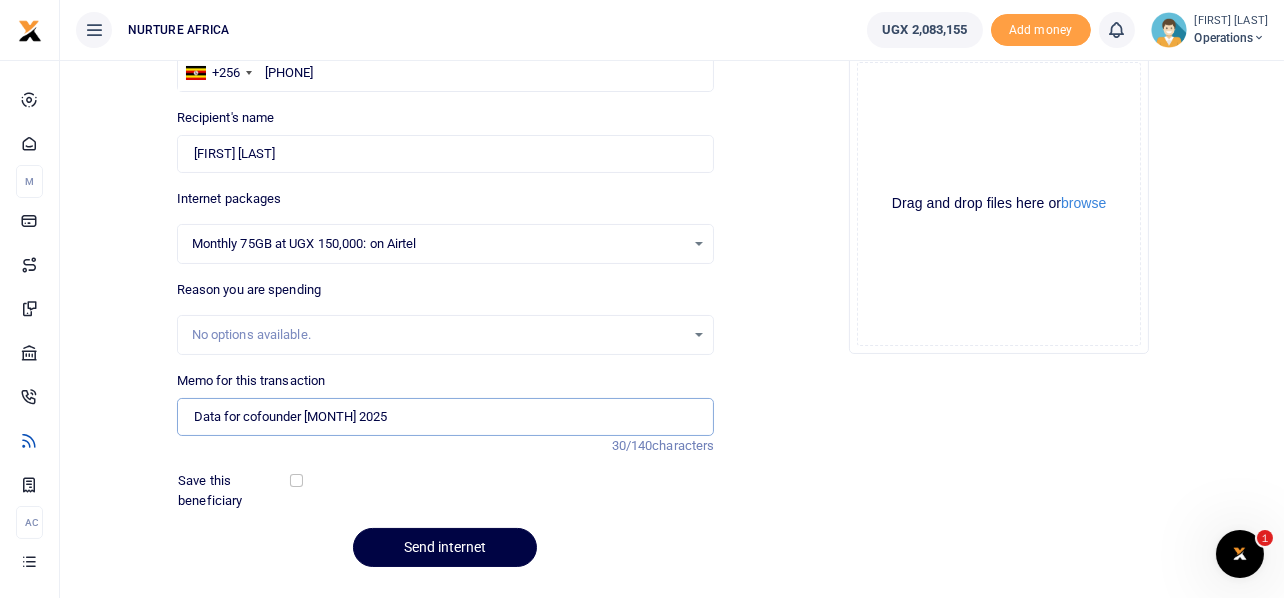 click on "Data for cofounder August 2025" at bounding box center [446, 417] 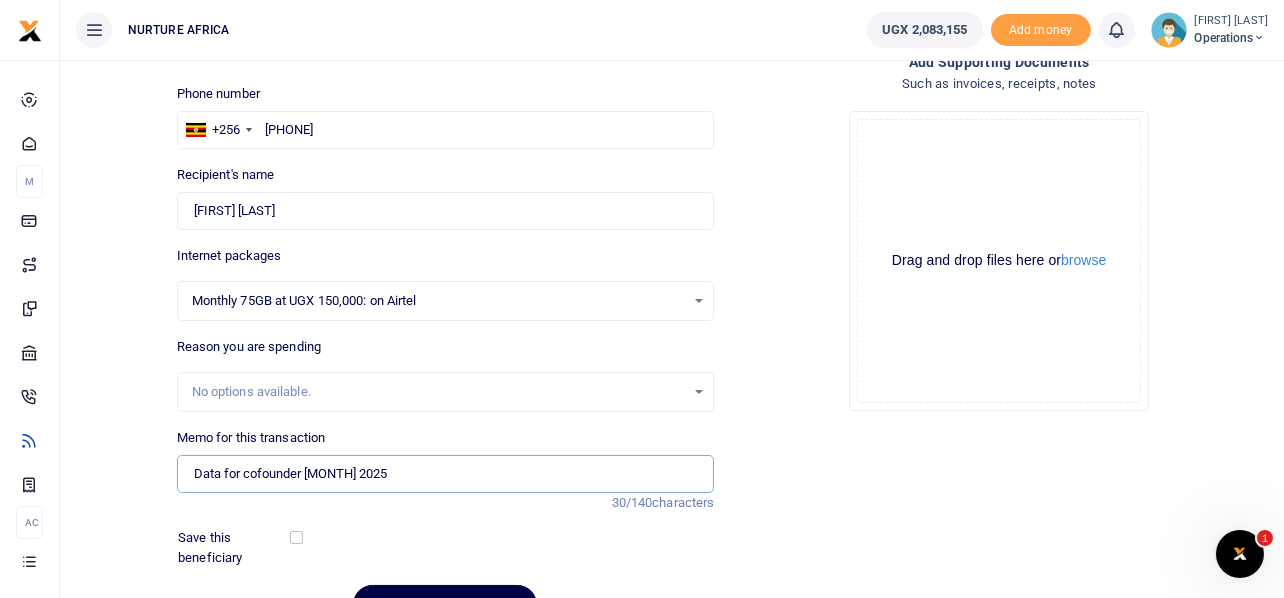 scroll, scrollTop: 121, scrollLeft: 0, axis: vertical 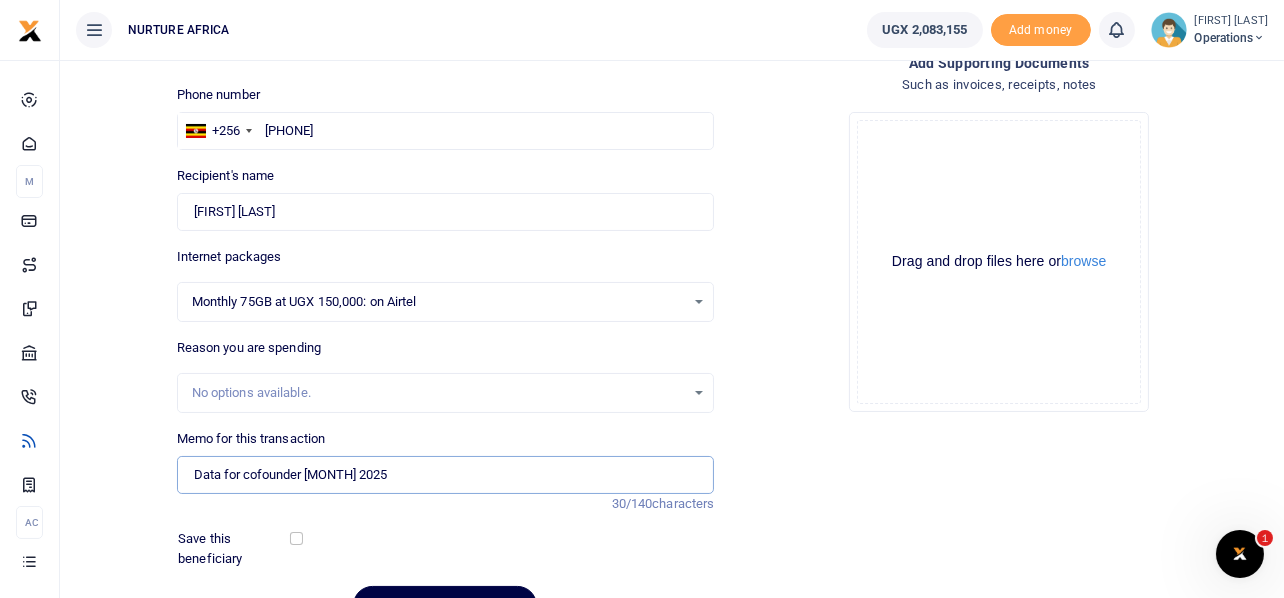 type on "Data for cofounder August 2025" 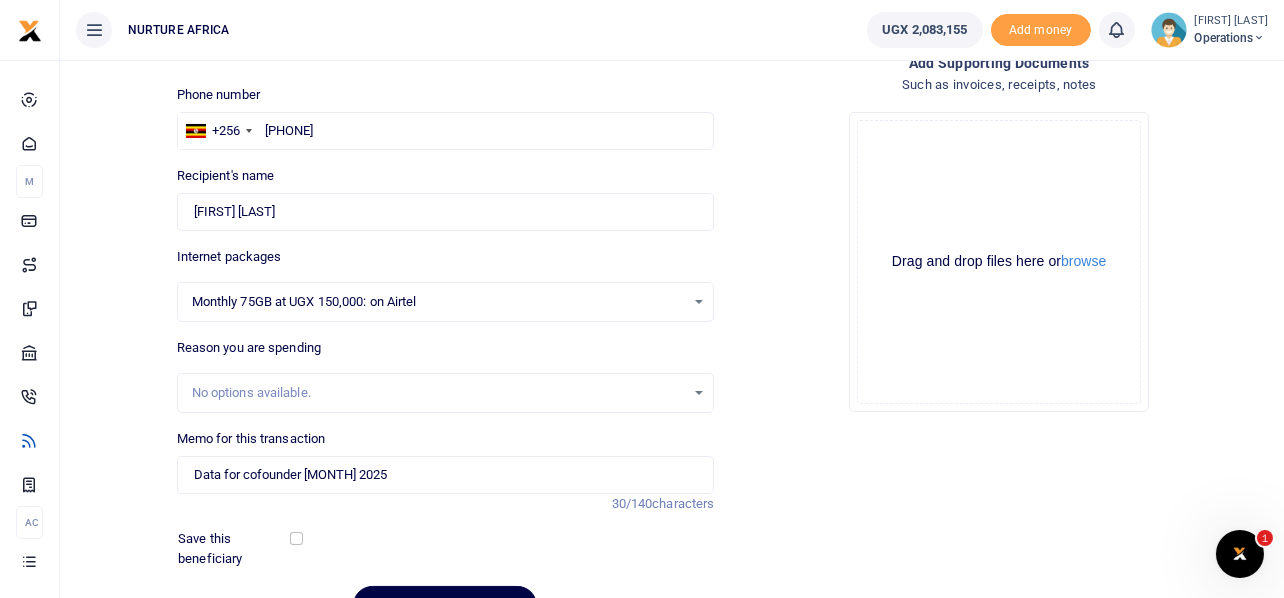 click on "Drop your files here Drag and drop files here or  browse Powered by  Uppy" at bounding box center (999, 262) 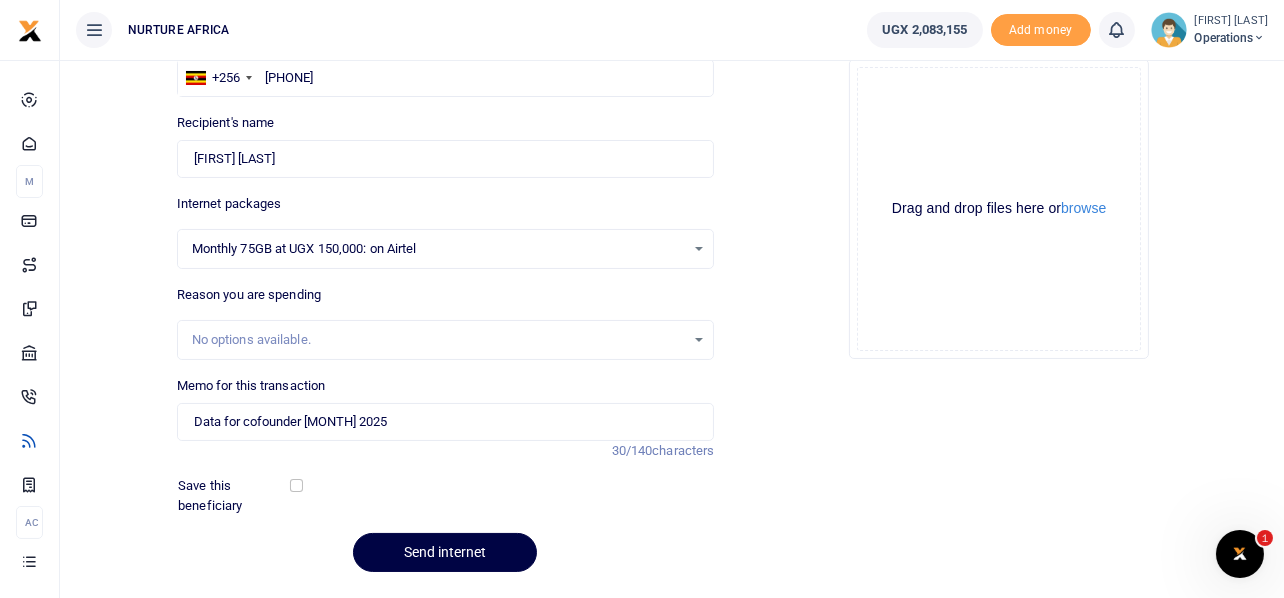 scroll, scrollTop: 231, scrollLeft: 0, axis: vertical 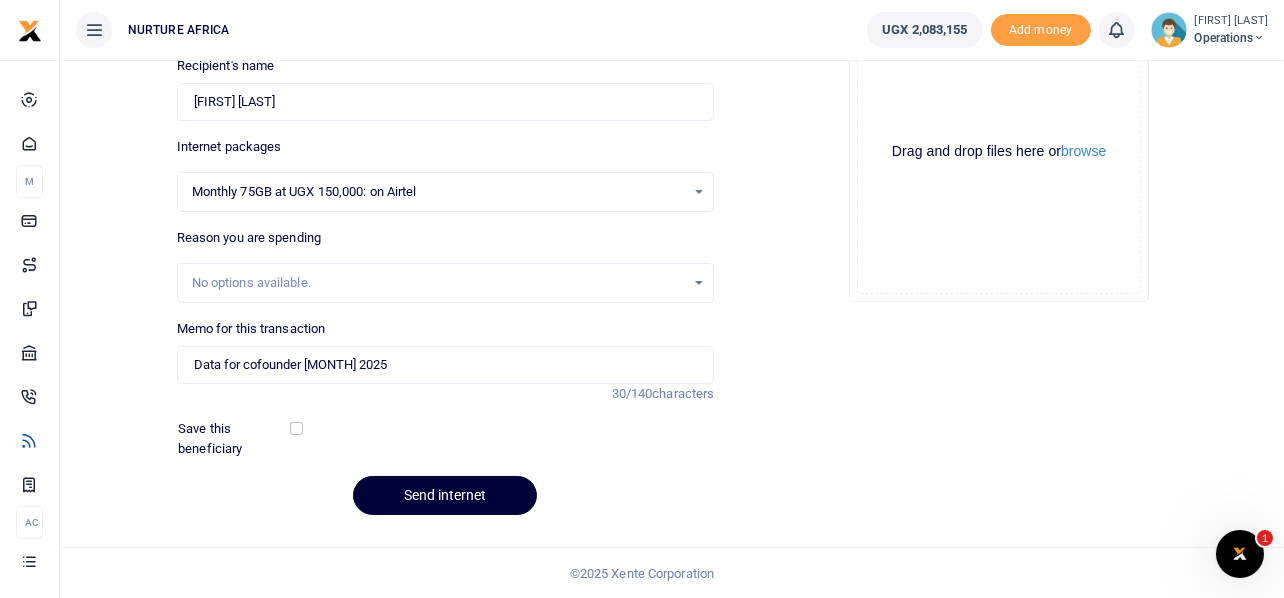 click on "Send internet" at bounding box center [445, 495] 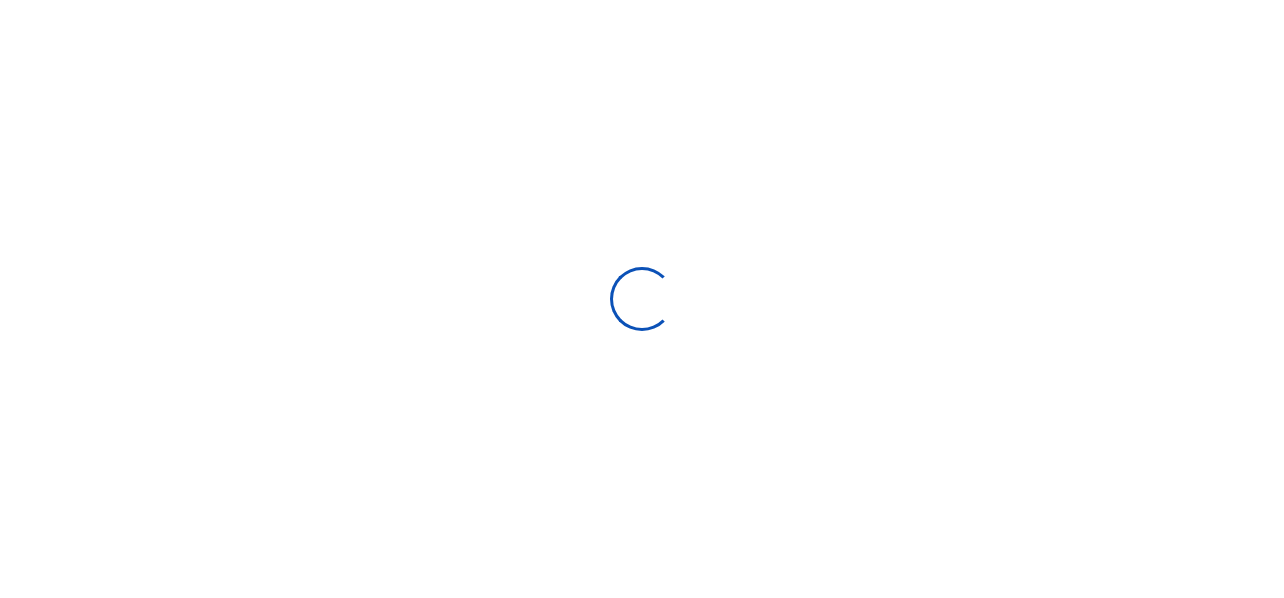 scroll, scrollTop: 231, scrollLeft: 0, axis: vertical 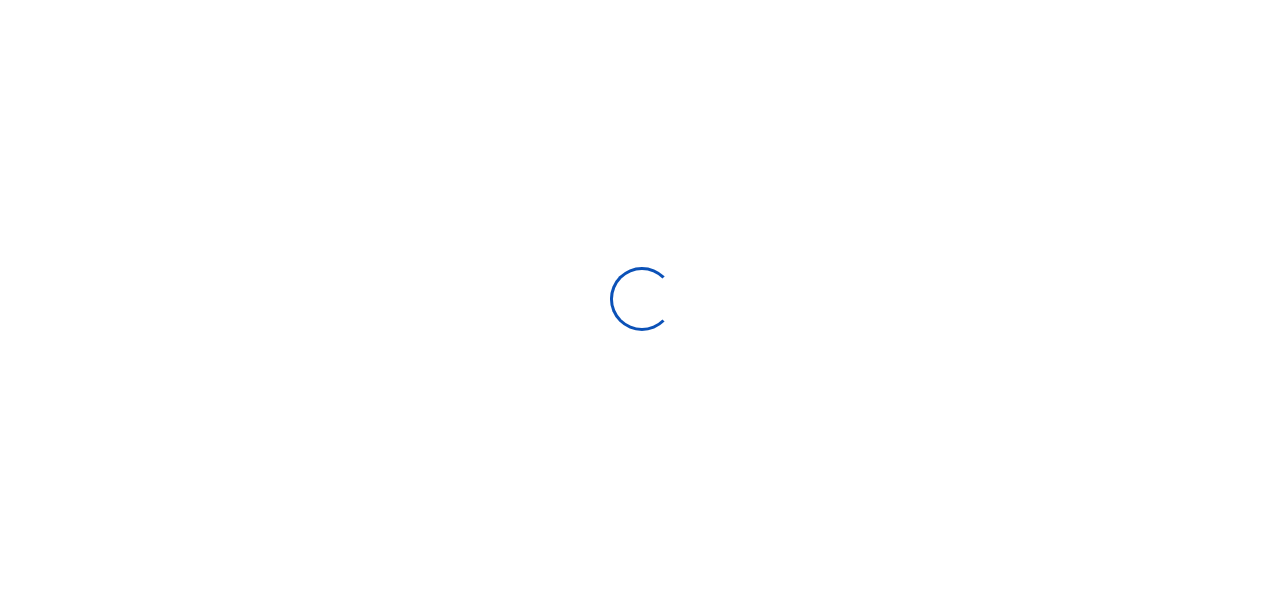 select 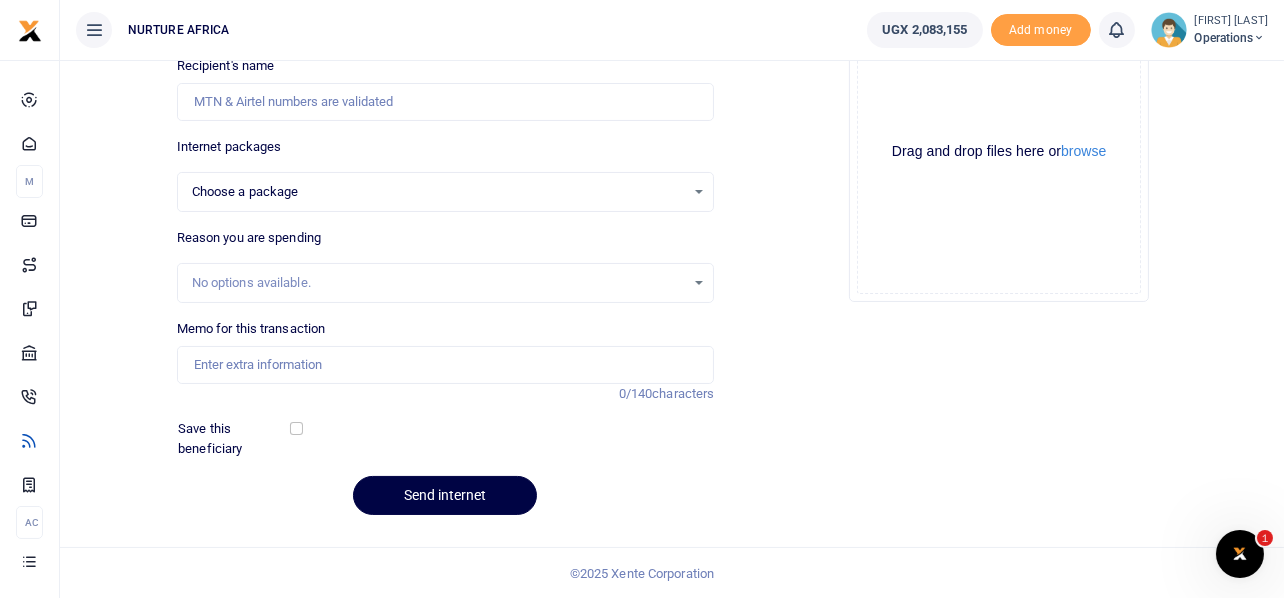 scroll, scrollTop: 0, scrollLeft: 0, axis: both 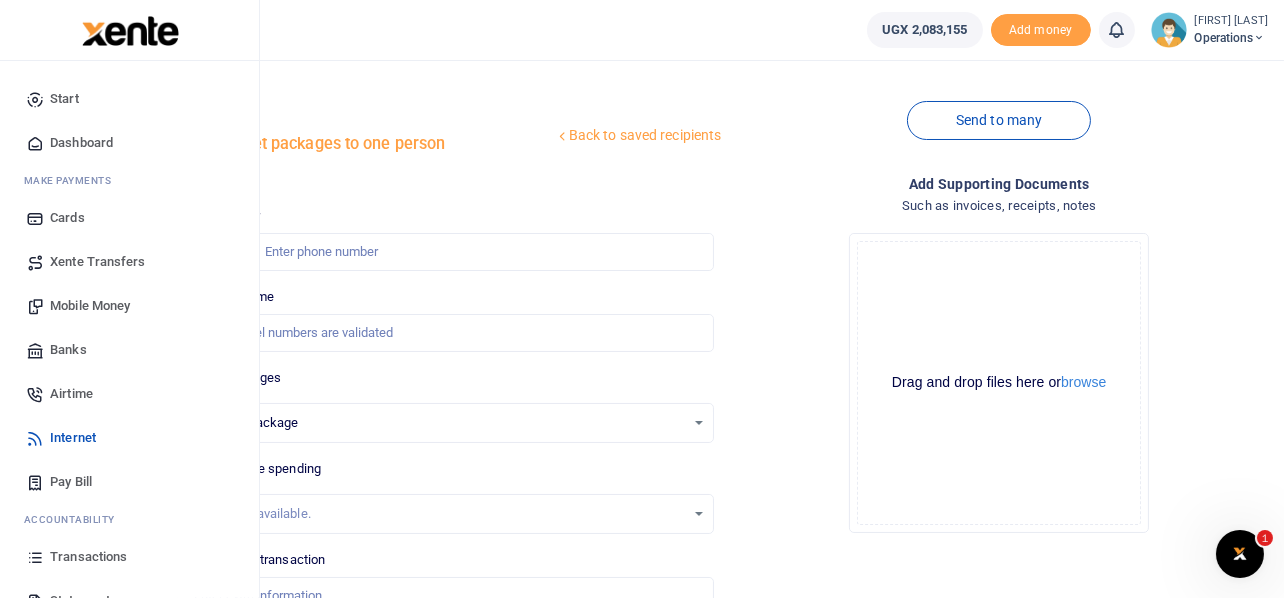 click on "Mobile Money" at bounding box center [90, 306] 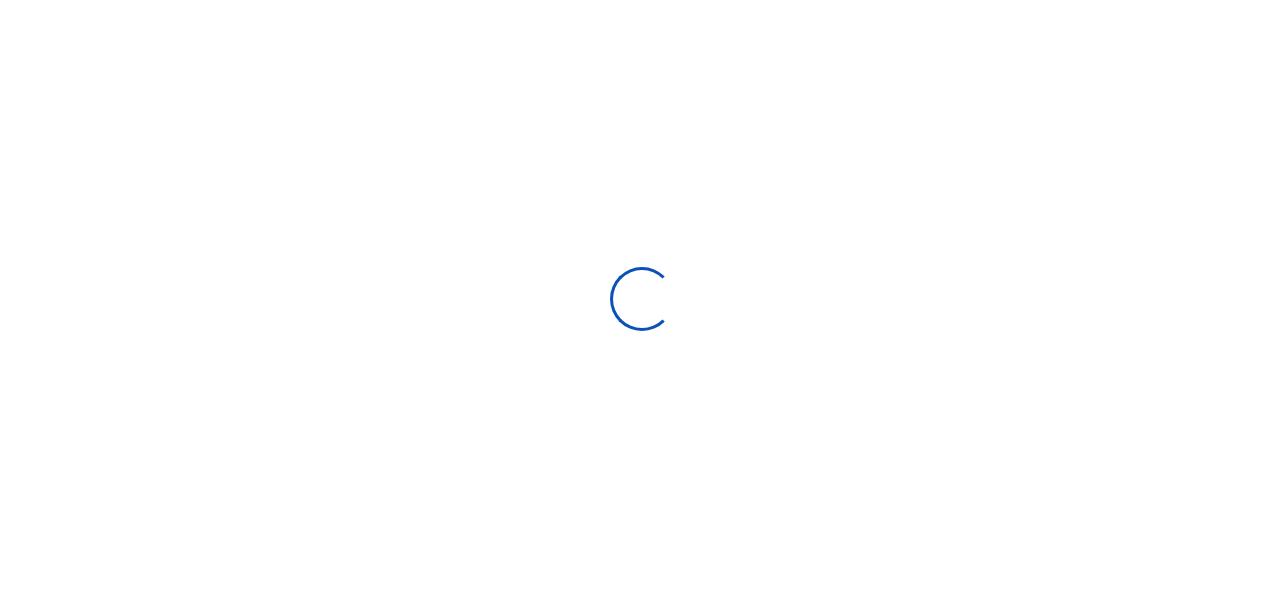 scroll, scrollTop: 0, scrollLeft: 0, axis: both 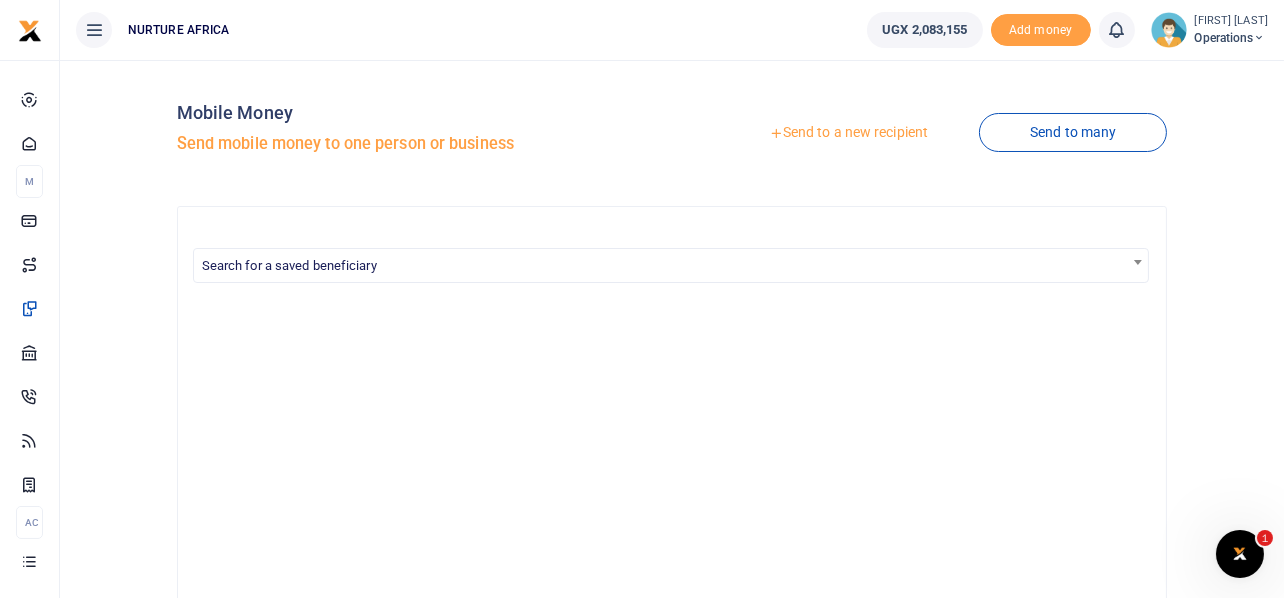 click on "Send to a new recipient" at bounding box center (848, 133) 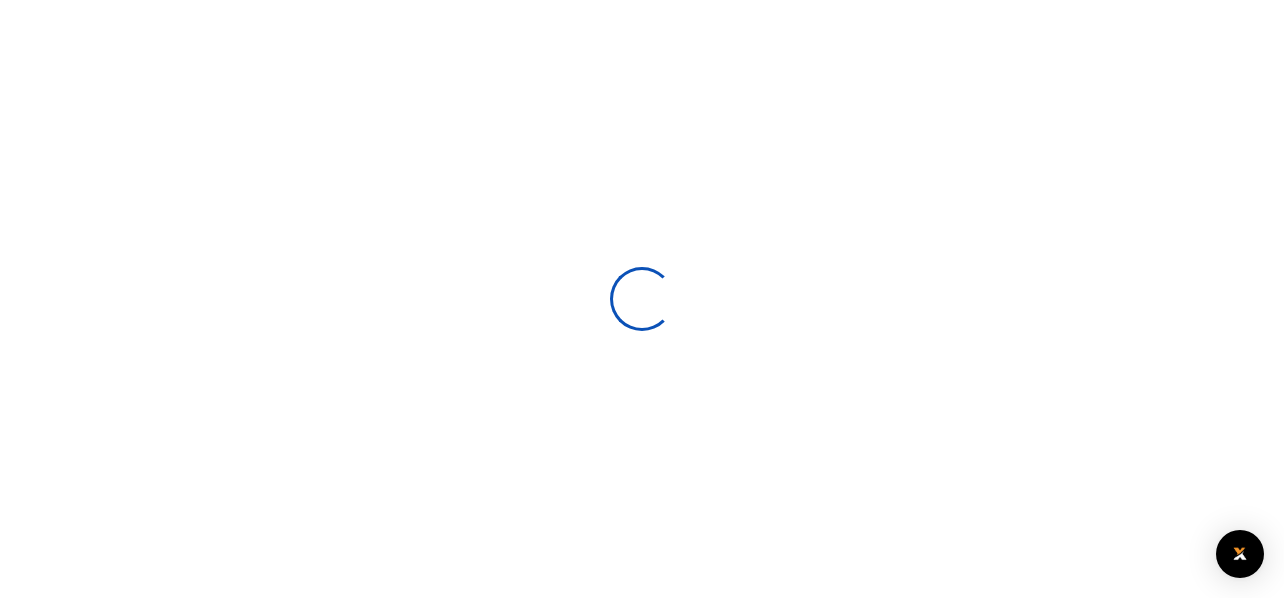 scroll, scrollTop: 0, scrollLeft: 0, axis: both 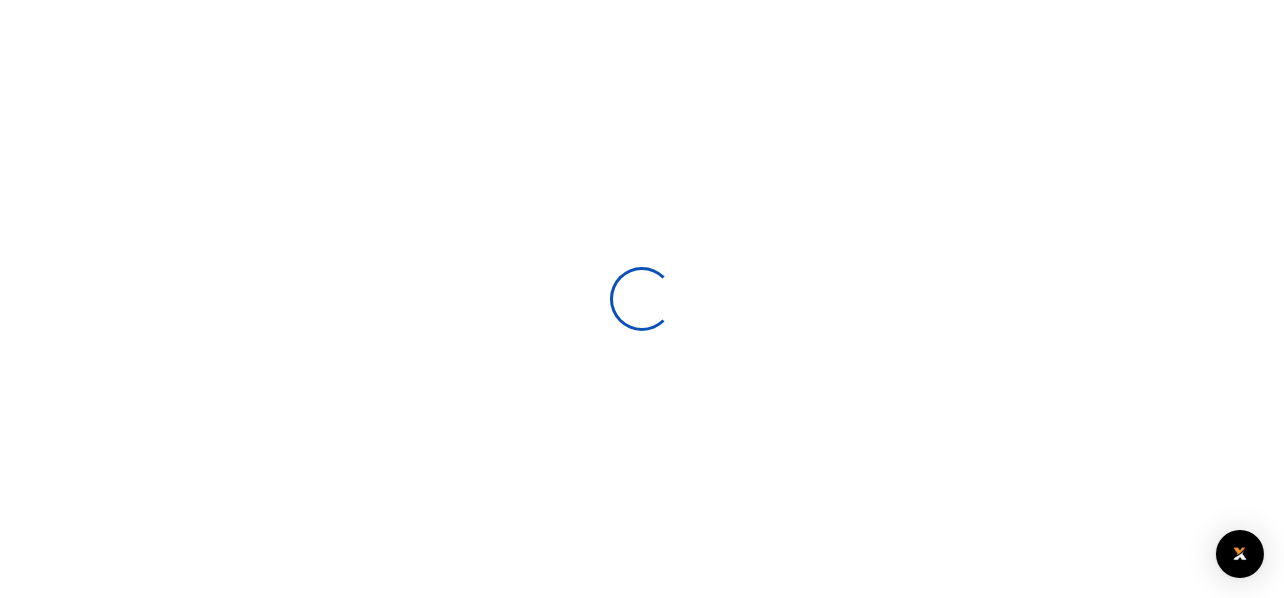 select 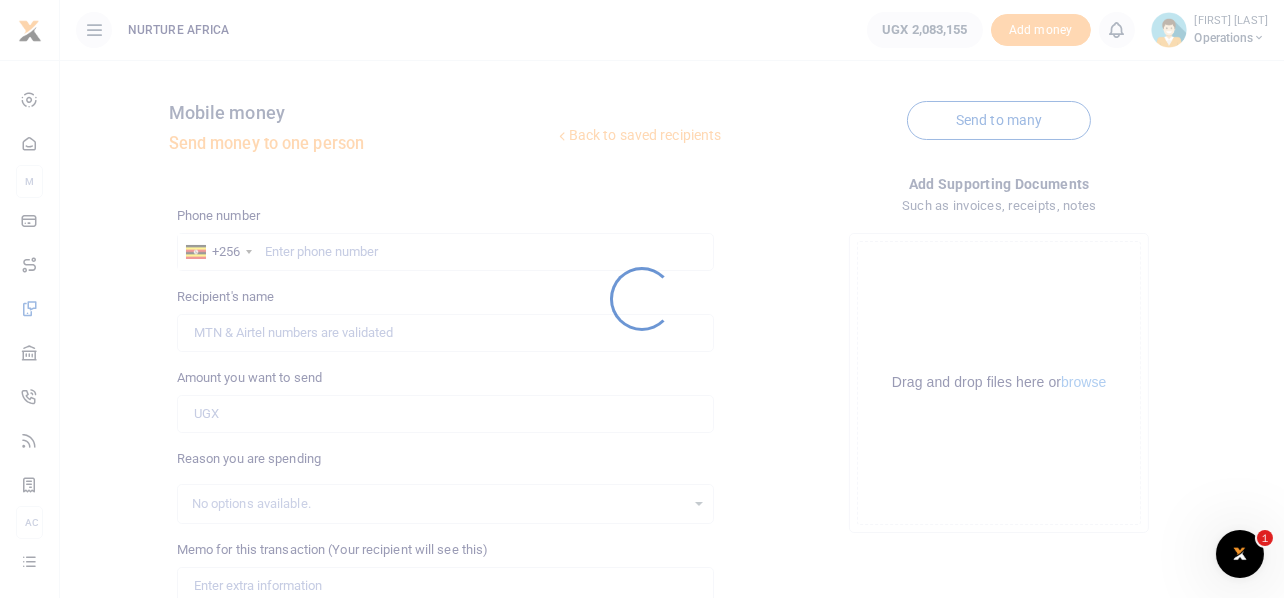 scroll, scrollTop: 0, scrollLeft: 0, axis: both 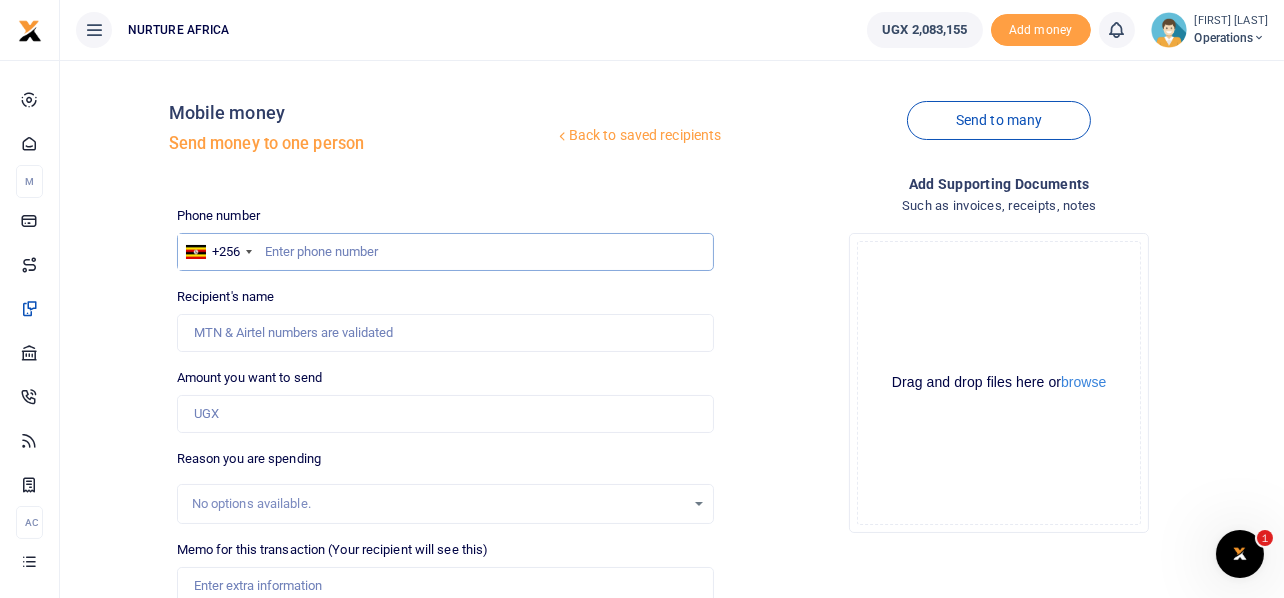 click at bounding box center [446, 252] 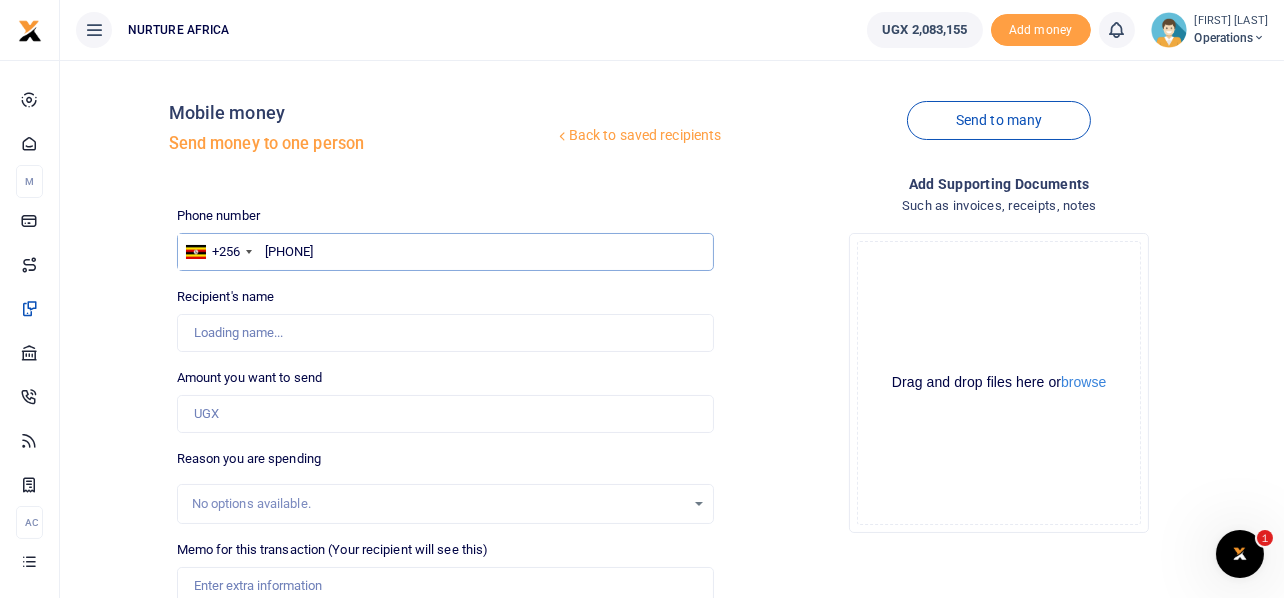type on "701107674" 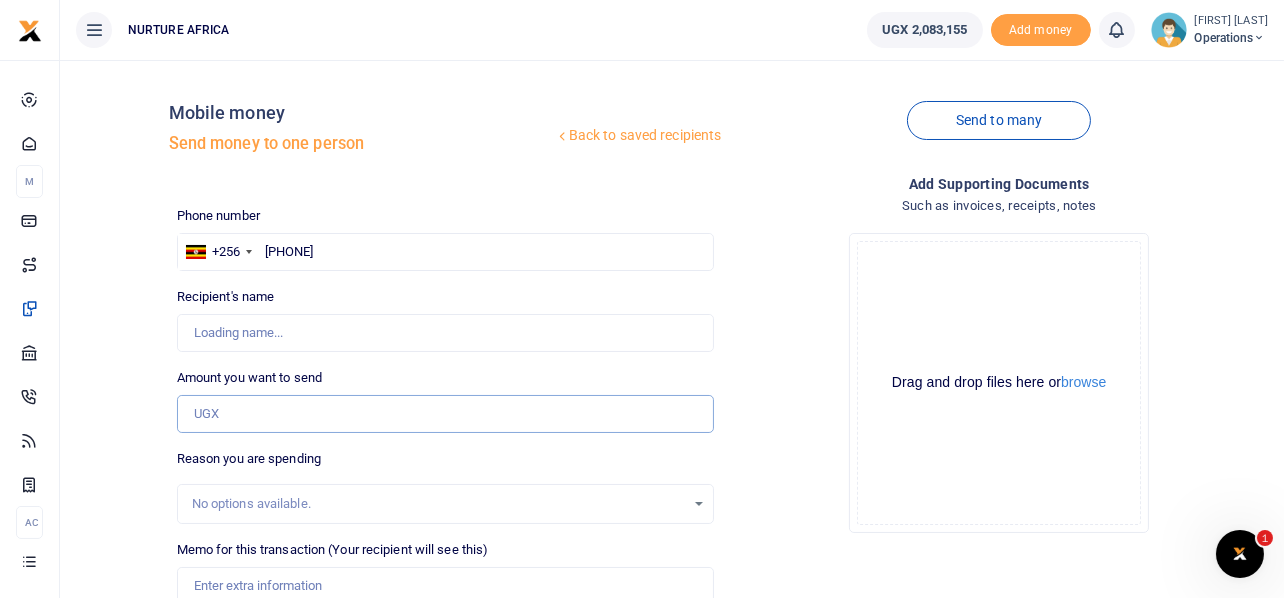 click on "Amount you want to send" at bounding box center (446, 414) 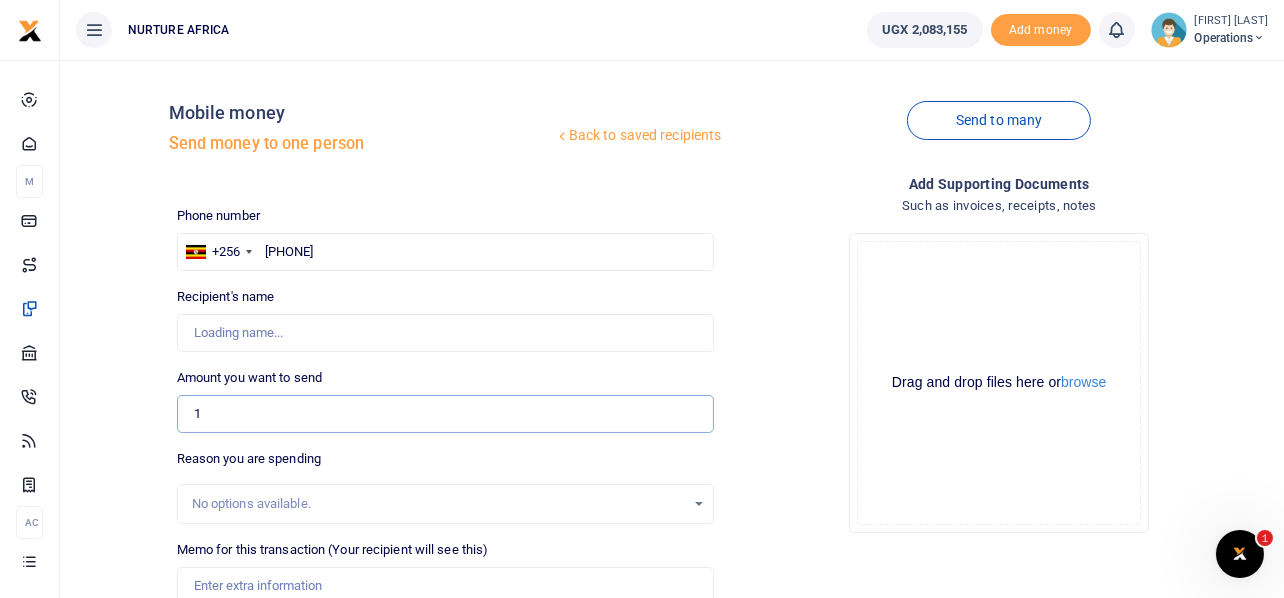 type on "10" 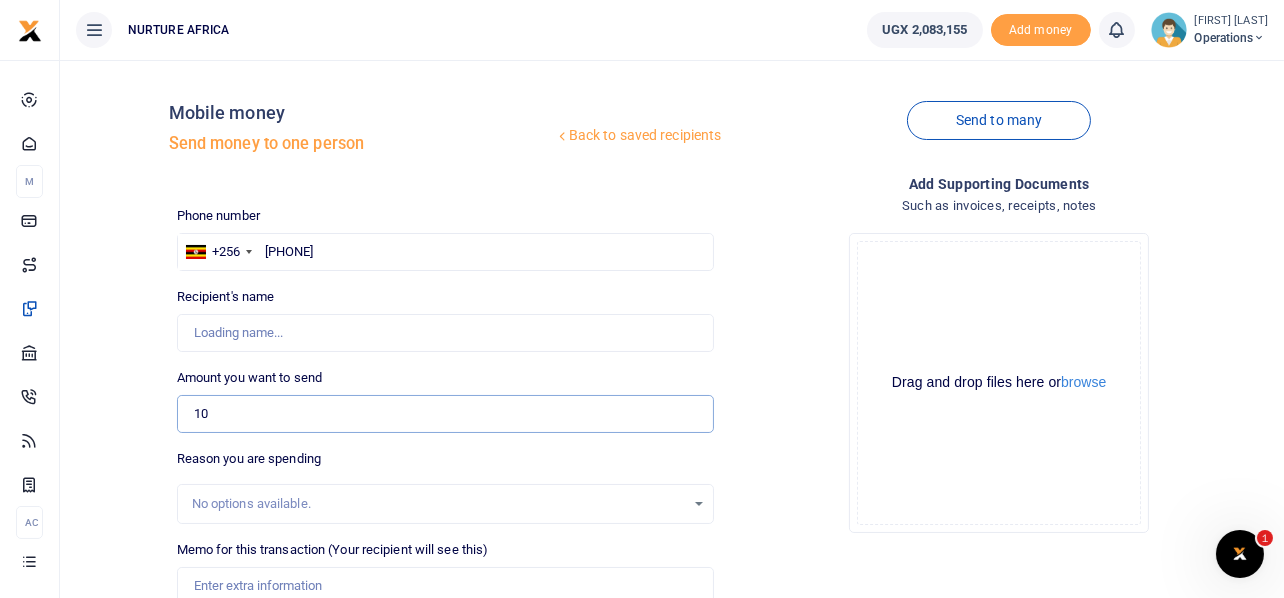 type on "Catherine Nakalinzi" 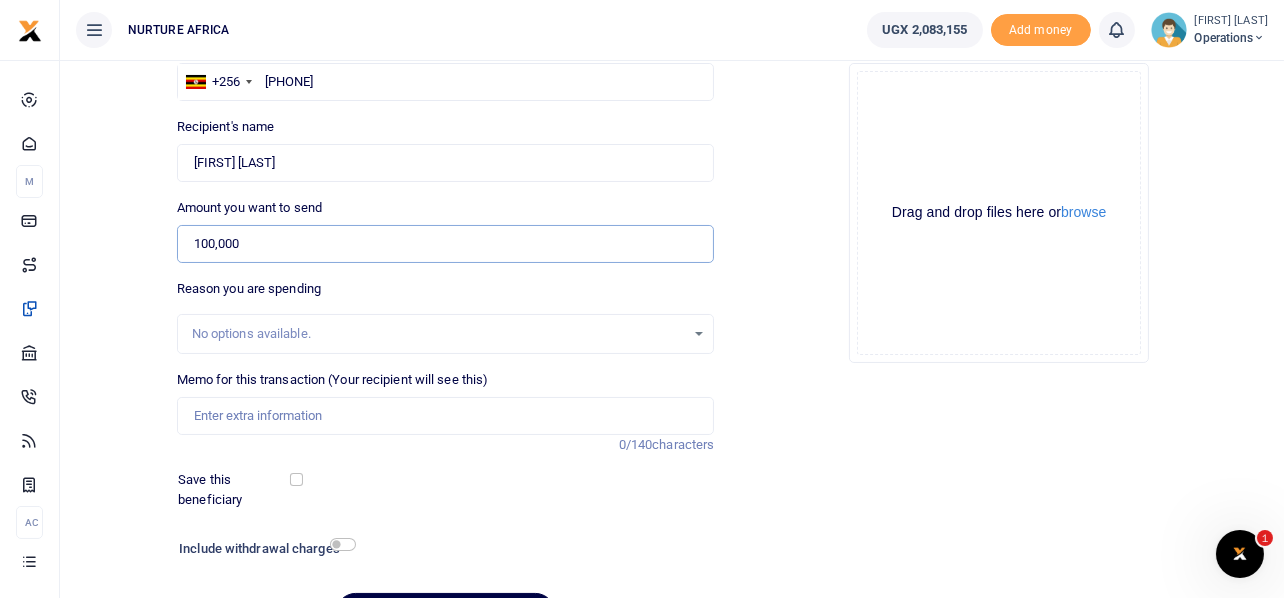 scroll, scrollTop: 169, scrollLeft: 0, axis: vertical 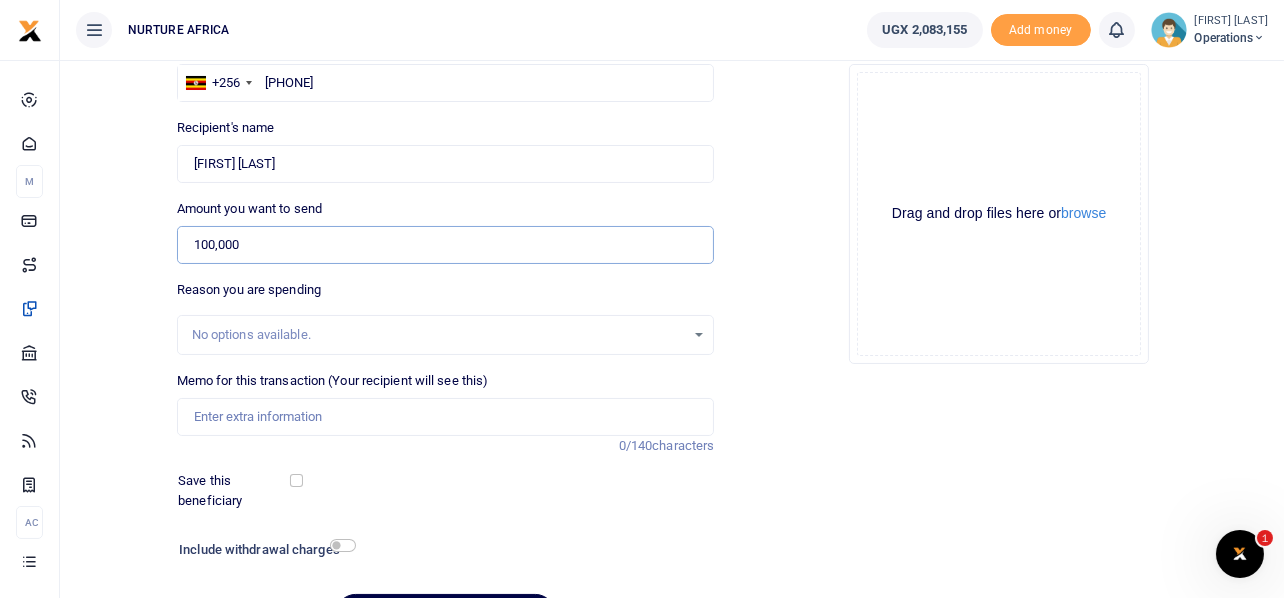 type on "100,000" 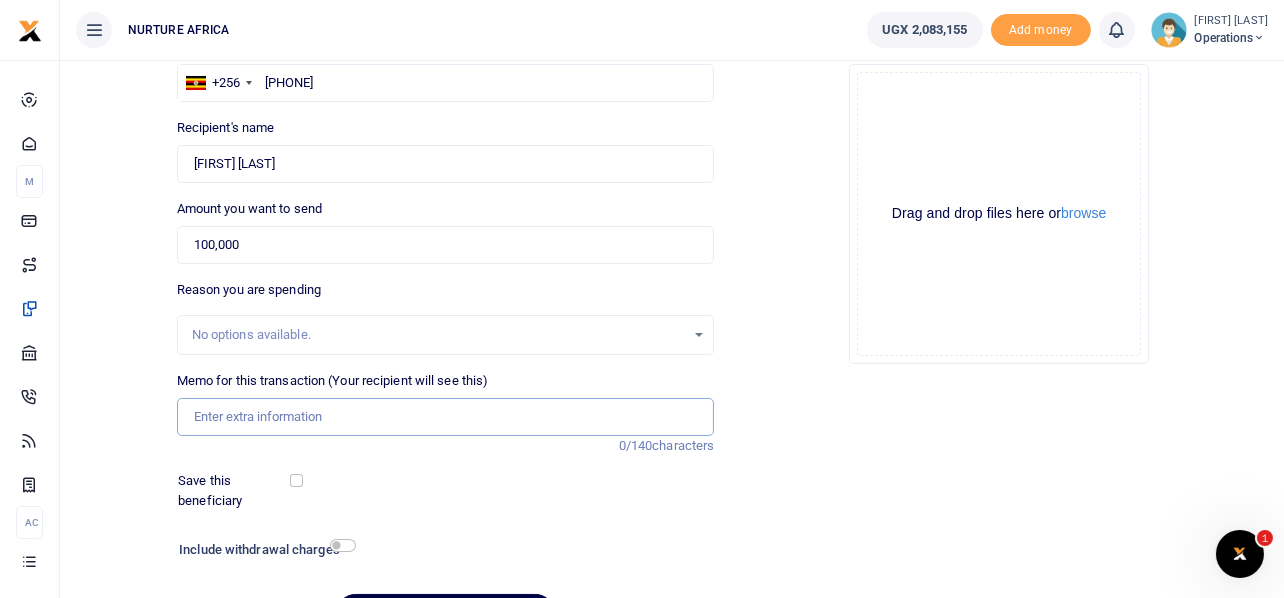 click on "Memo for this transaction (Your recipient will see this)" at bounding box center (446, 417) 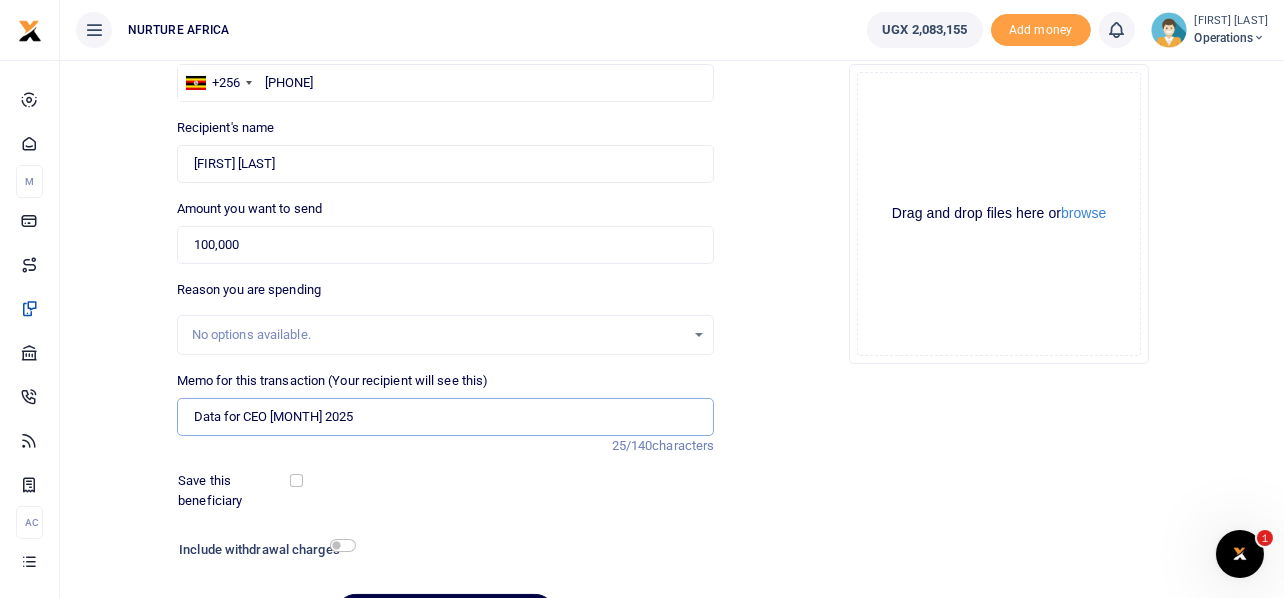 click on "Data for CEO January 2025" at bounding box center (446, 417) 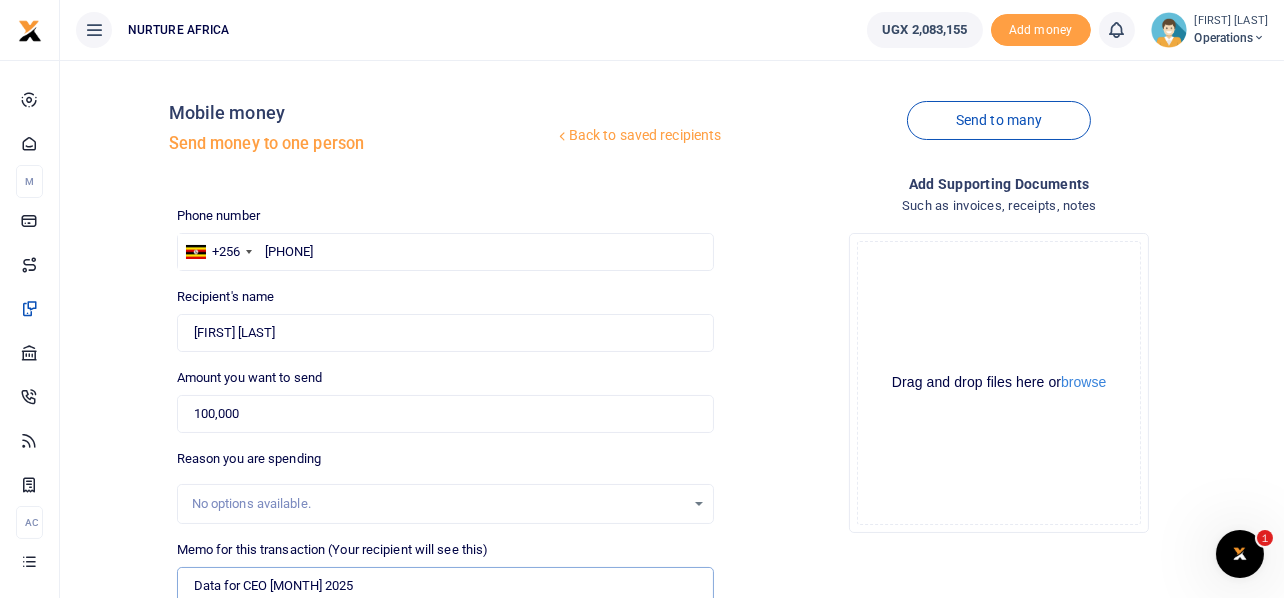 scroll, scrollTop: 287, scrollLeft: 0, axis: vertical 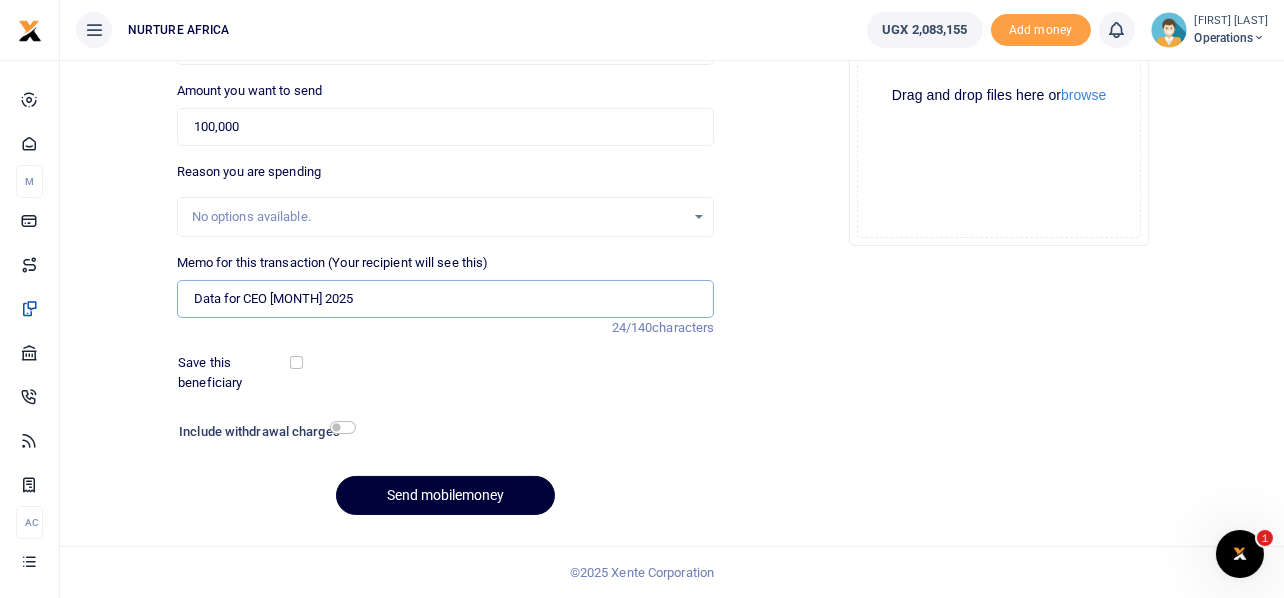 type on "Data for CEO August 2025" 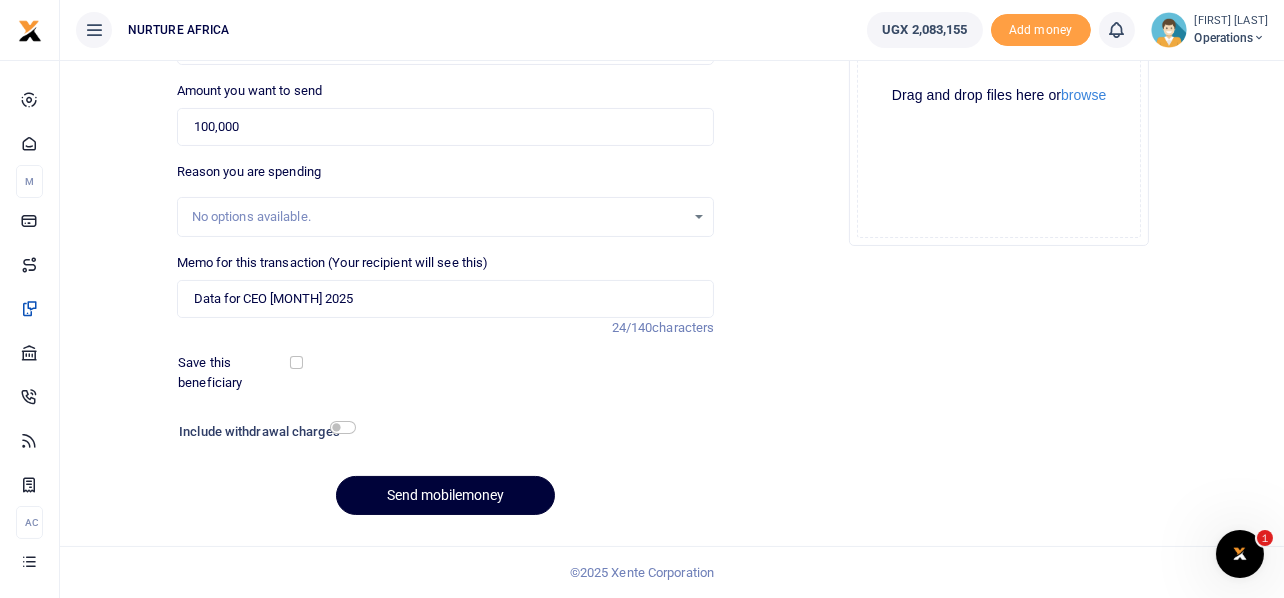 click on "Send mobilemoney" at bounding box center [445, 495] 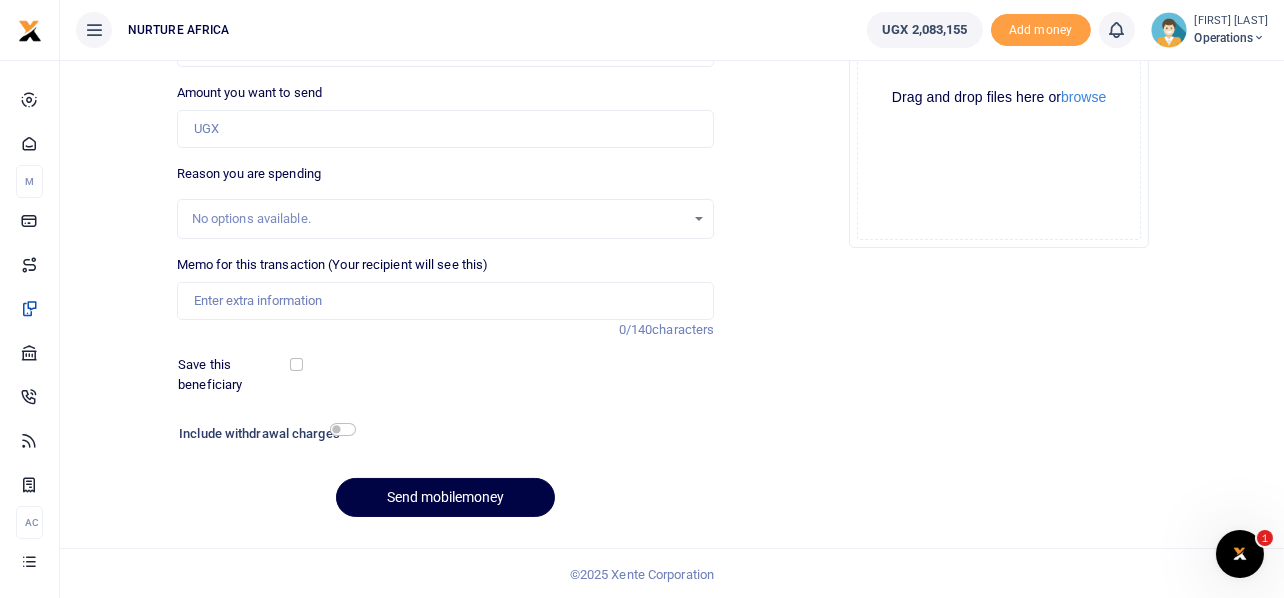scroll, scrollTop: 285, scrollLeft: 0, axis: vertical 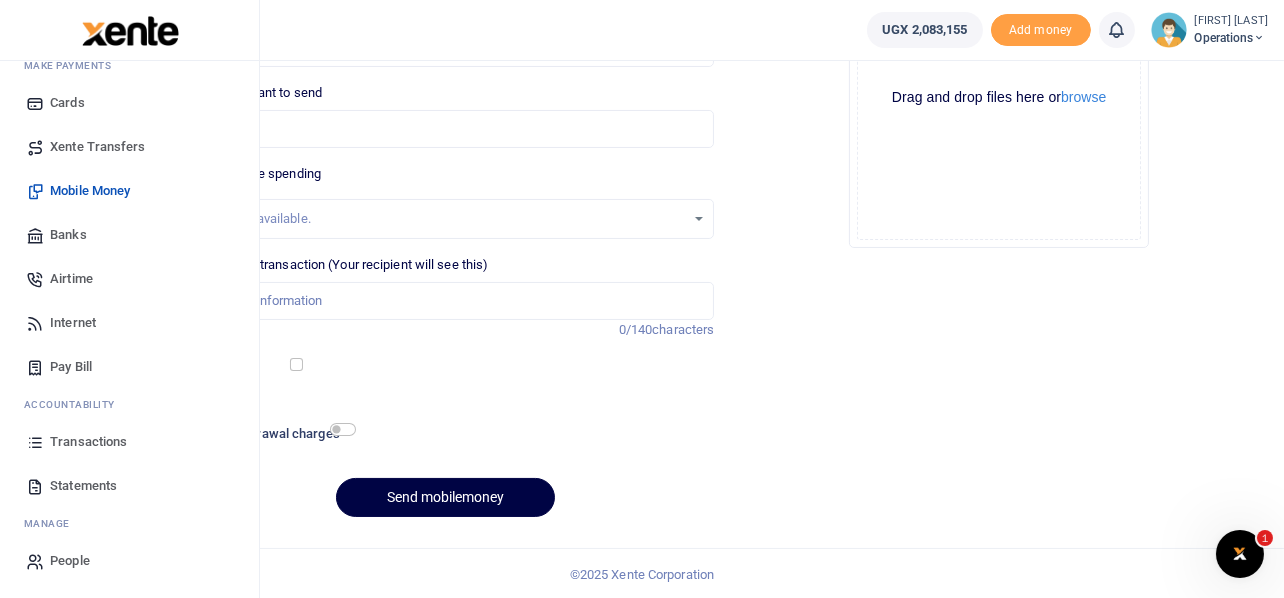 click on "Internet" at bounding box center (73, 323) 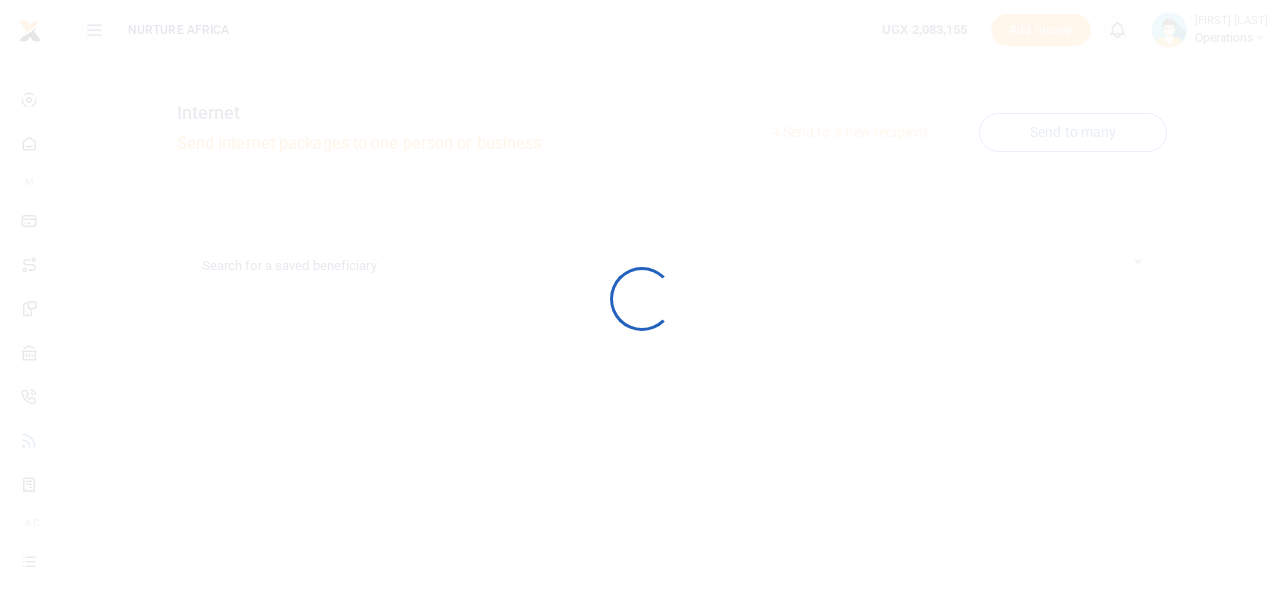 scroll, scrollTop: 0, scrollLeft: 0, axis: both 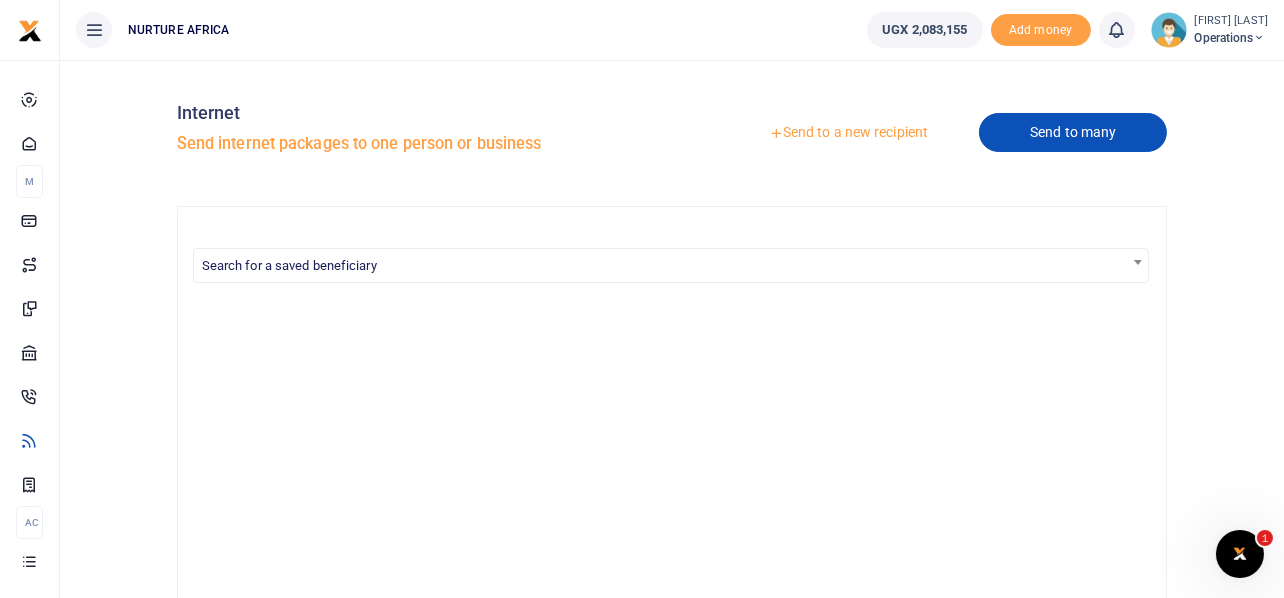 click on "Send to many" at bounding box center [1073, 132] 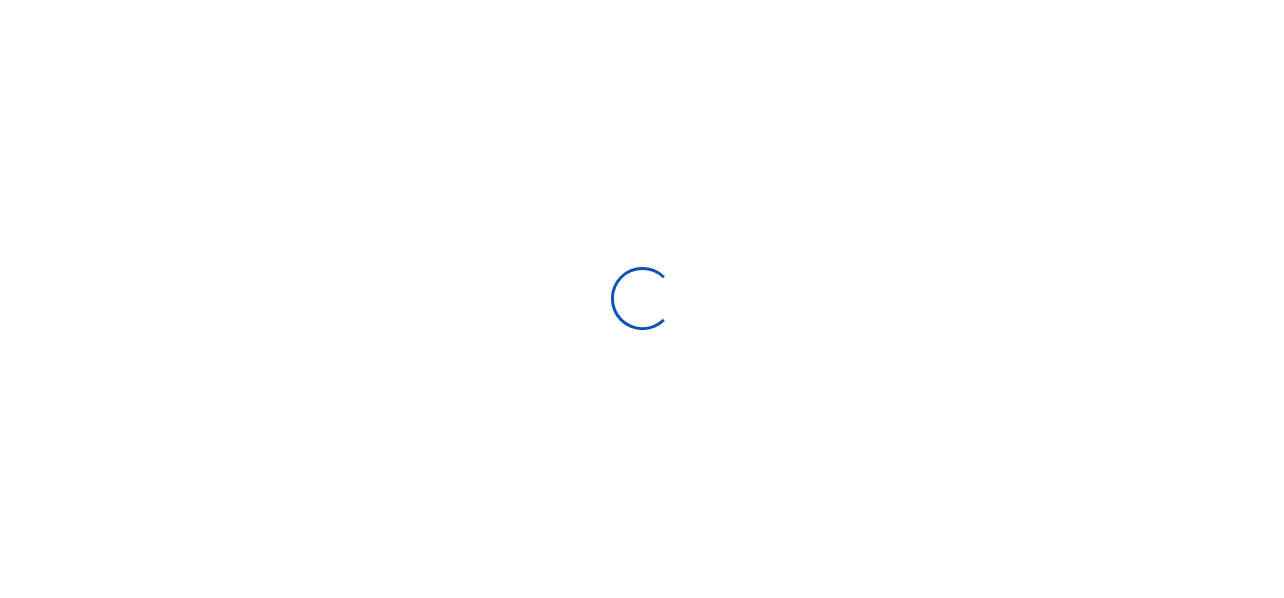 scroll, scrollTop: 0, scrollLeft: 0, axis: both 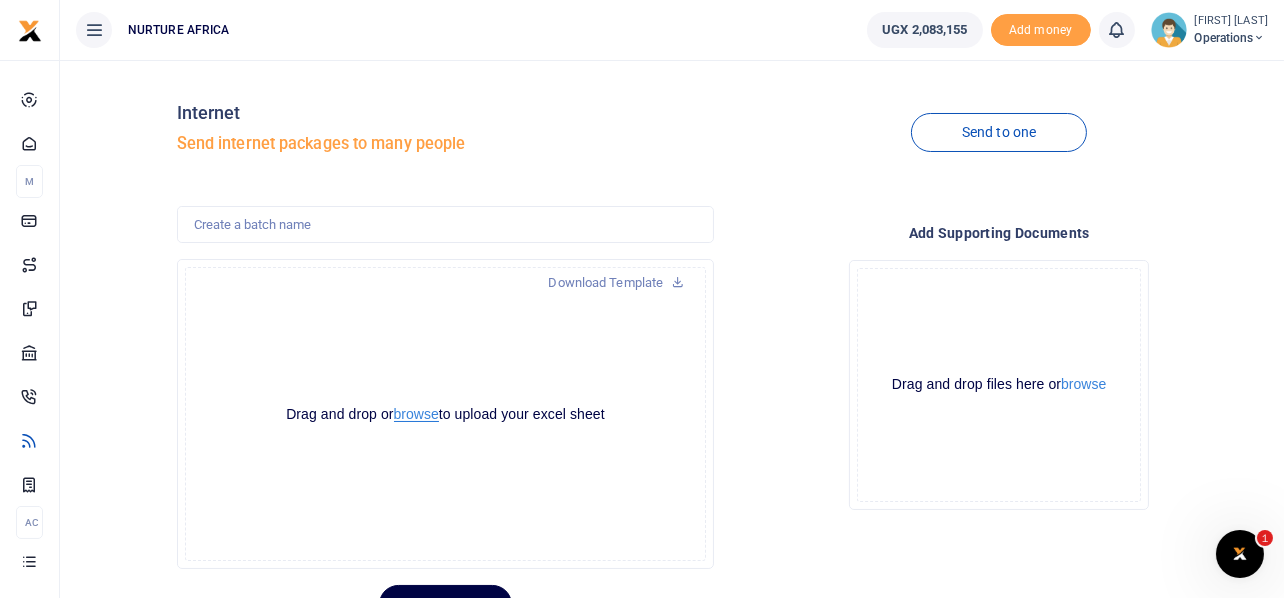 click on "browse" at bounding box center (416, 414) 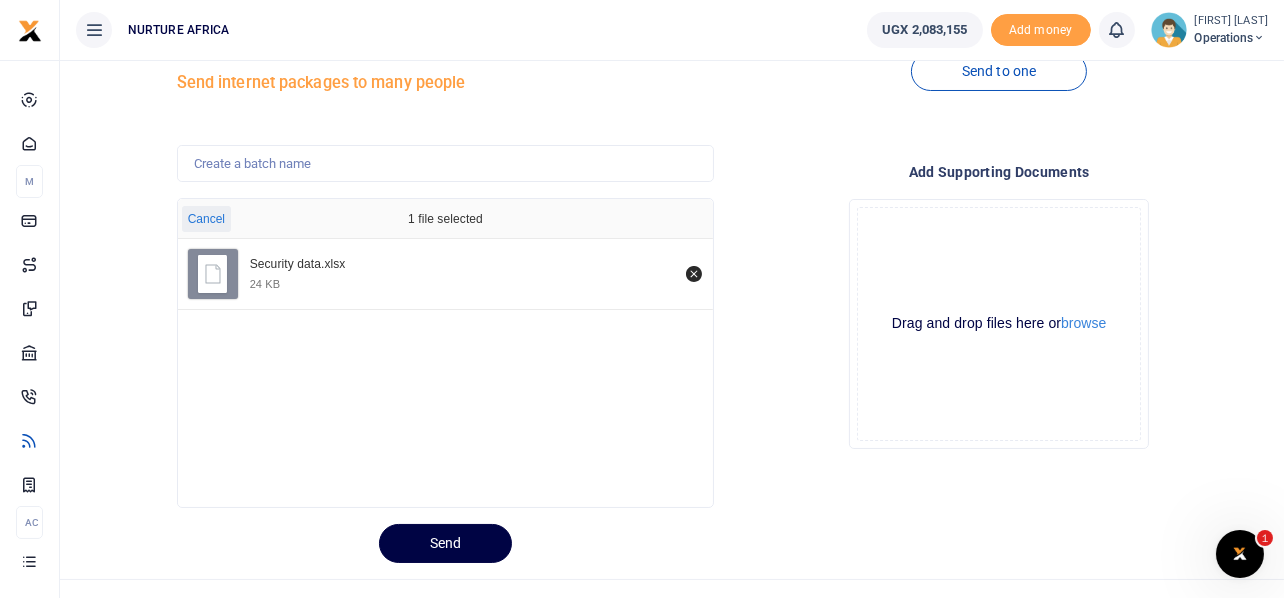 scroll, scrollTop: 94, scrollLeft: 0, axis: vertical 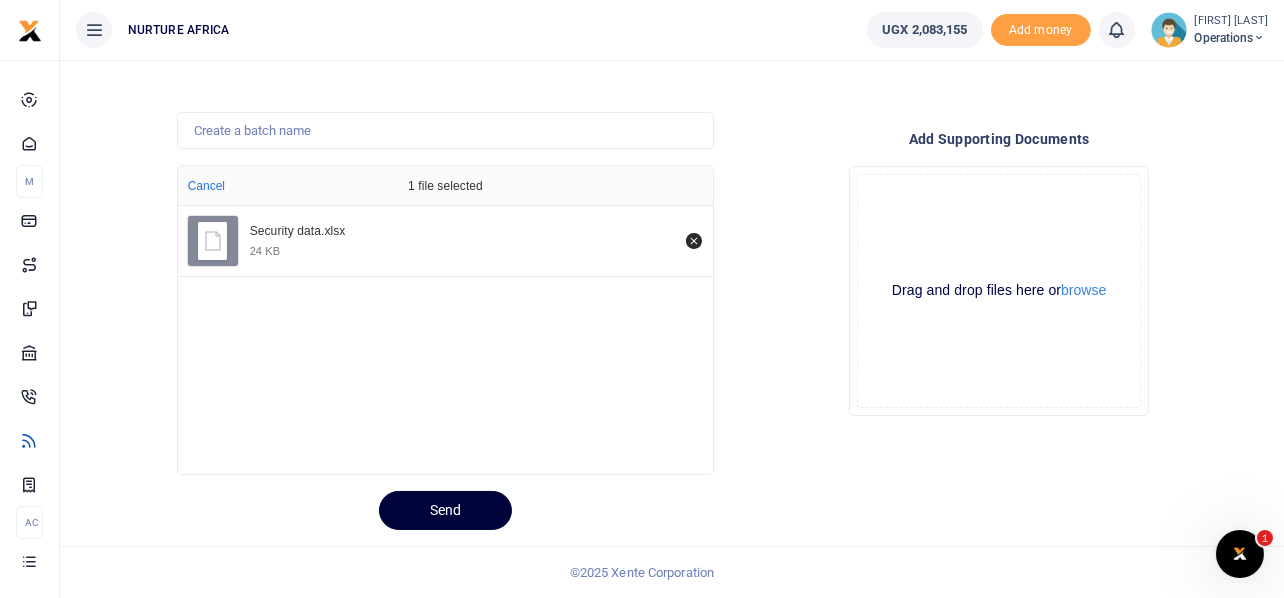 click on "Send" at bounding box center [445, 510] 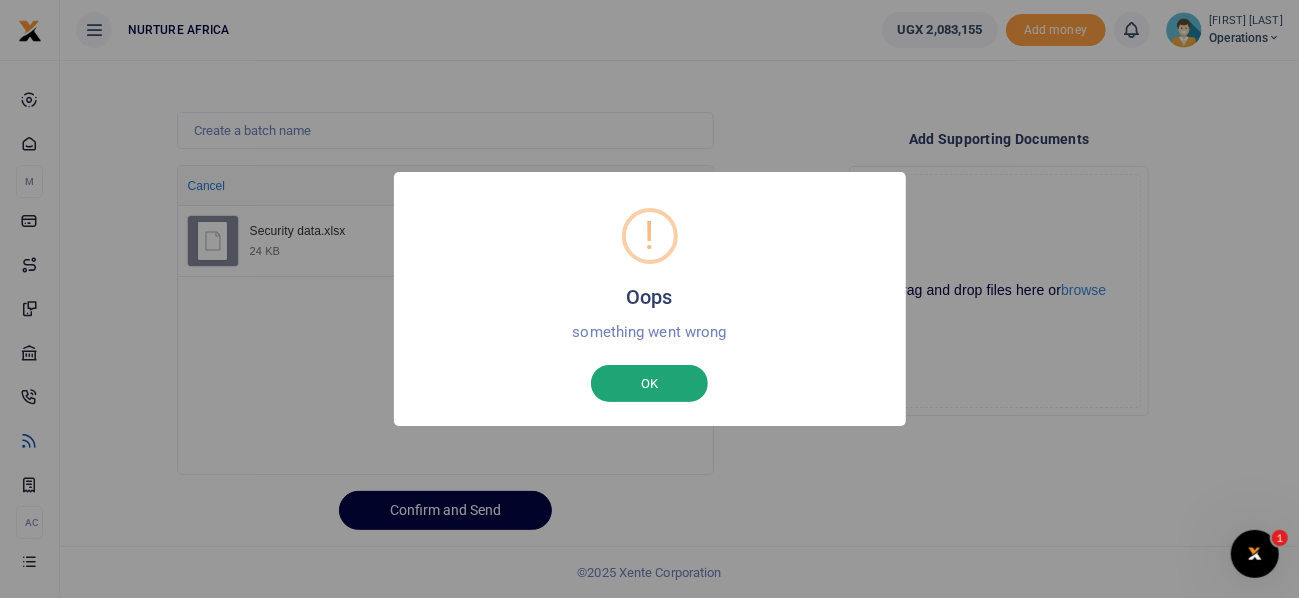 click on "OK" at bounding box center [649, 384] 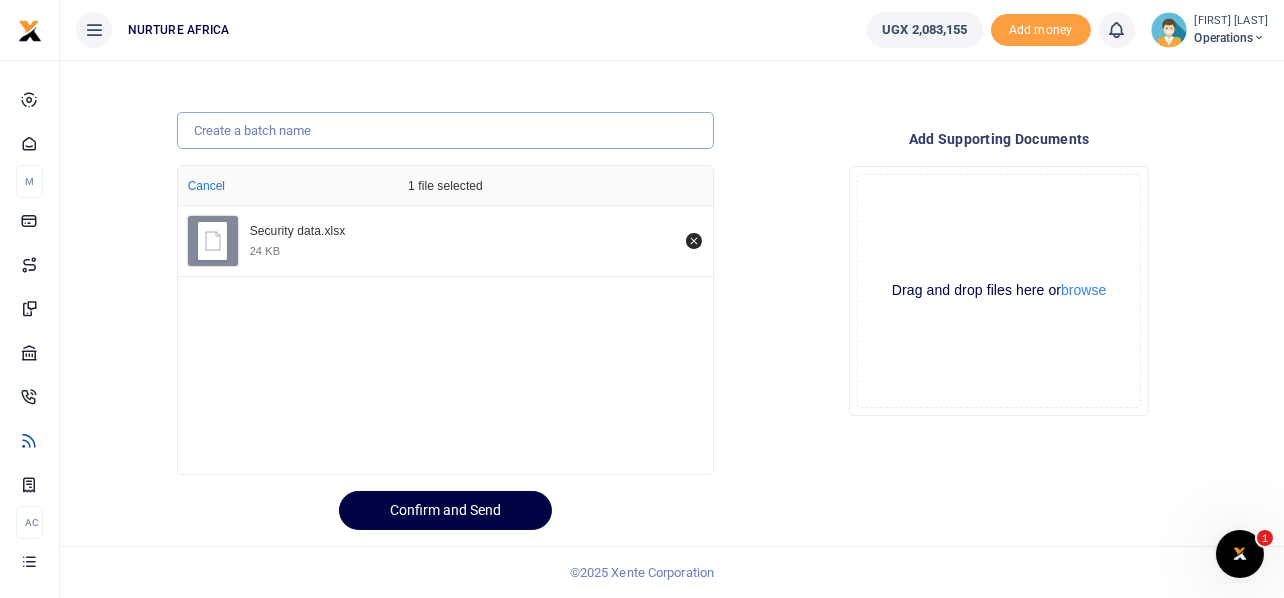 click at bounding box center (446, 131) 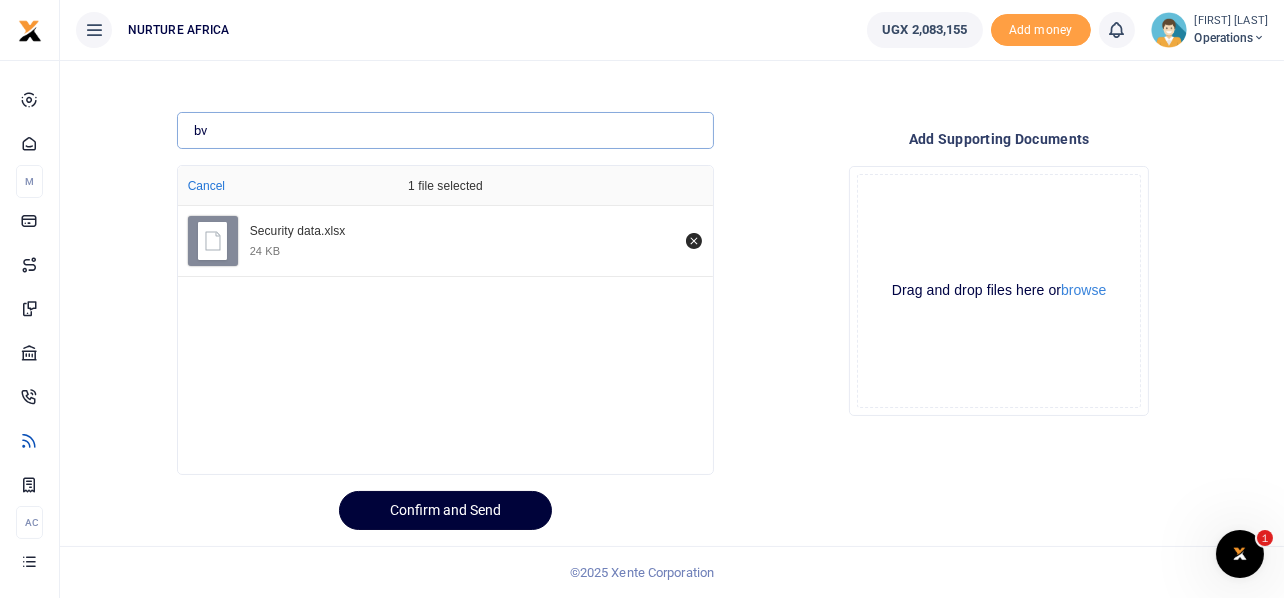 type on "bv" 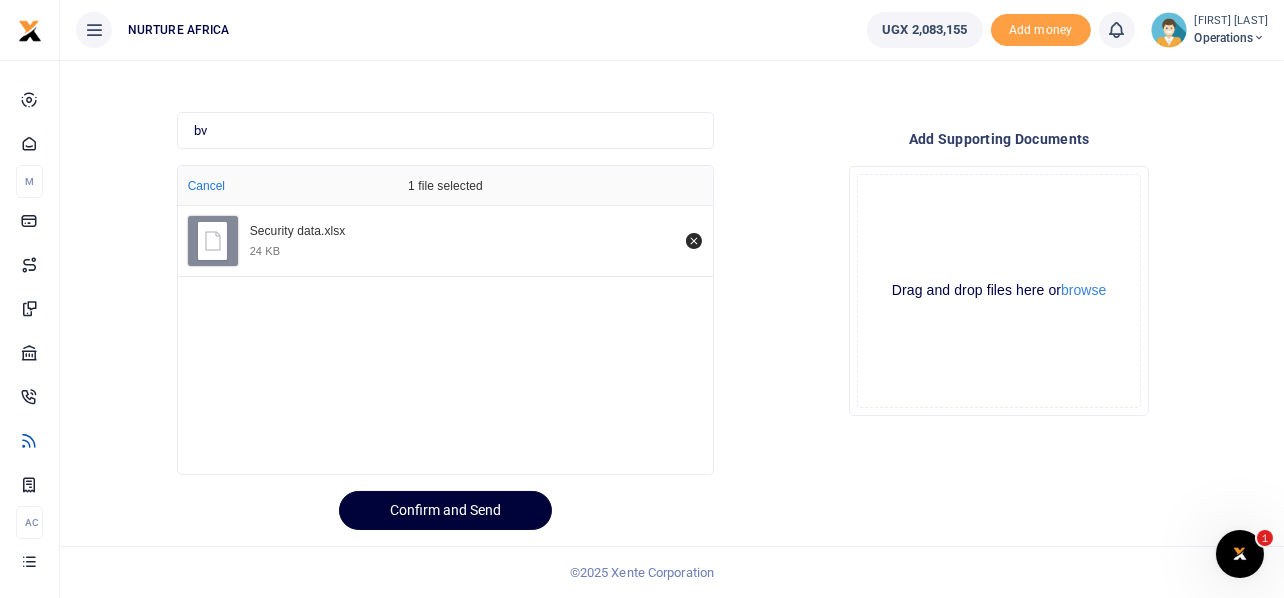 click on "Confirm and Send" at bounding box center [445, 510] 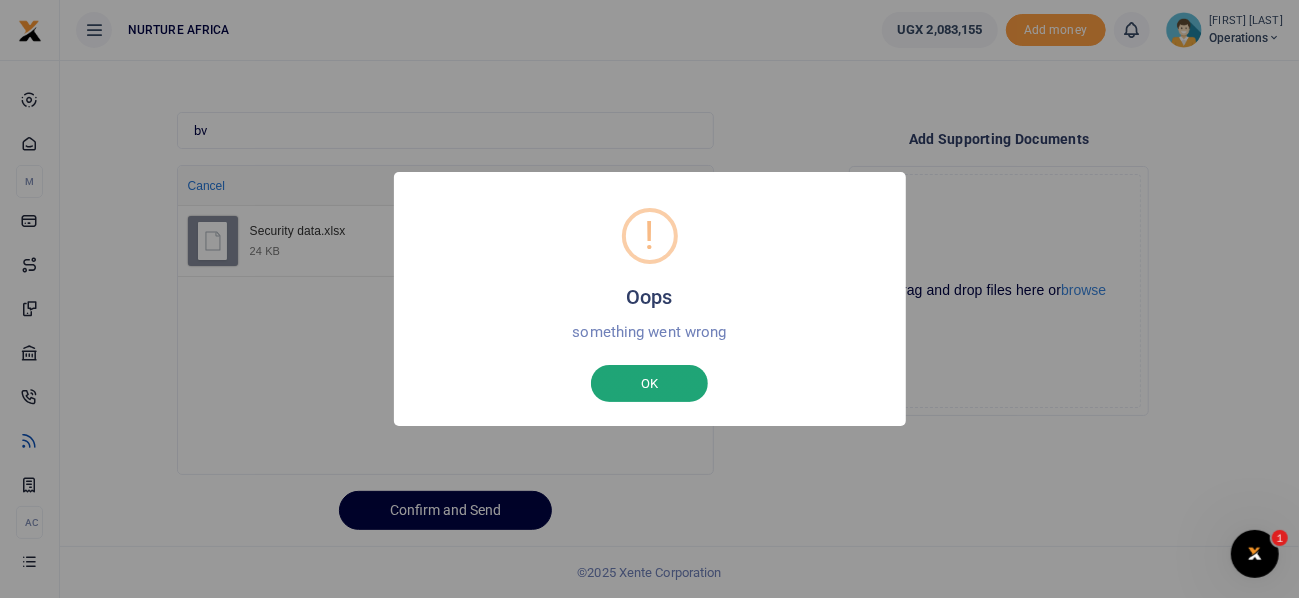 click on "OK" at bounding box center (649, 384) 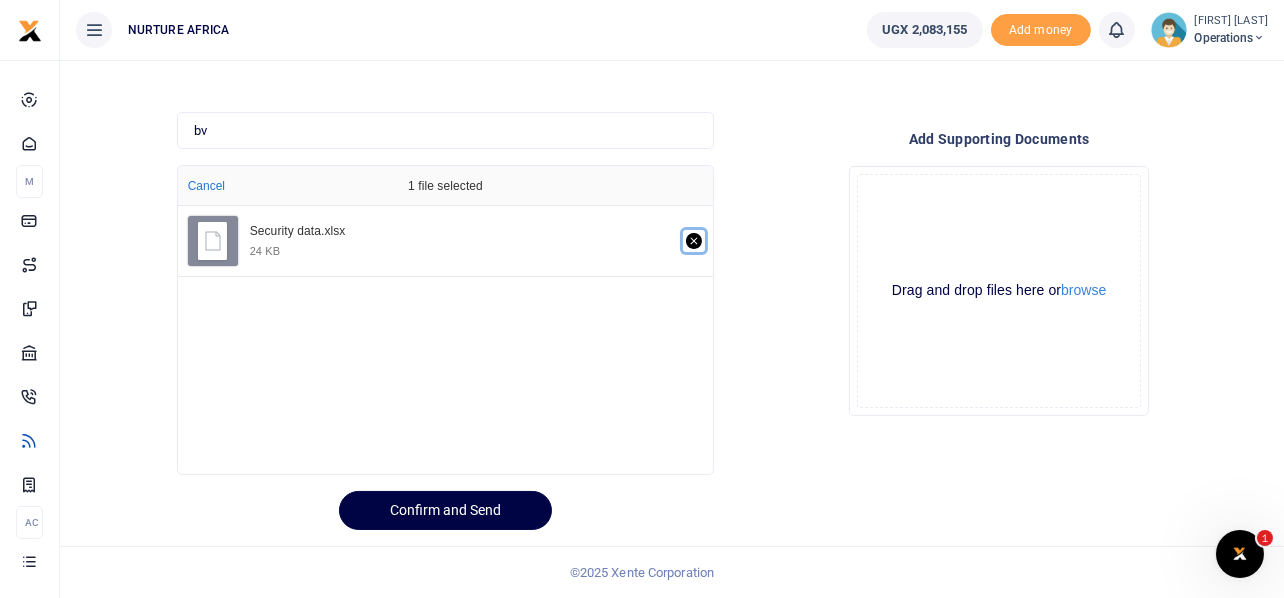 click 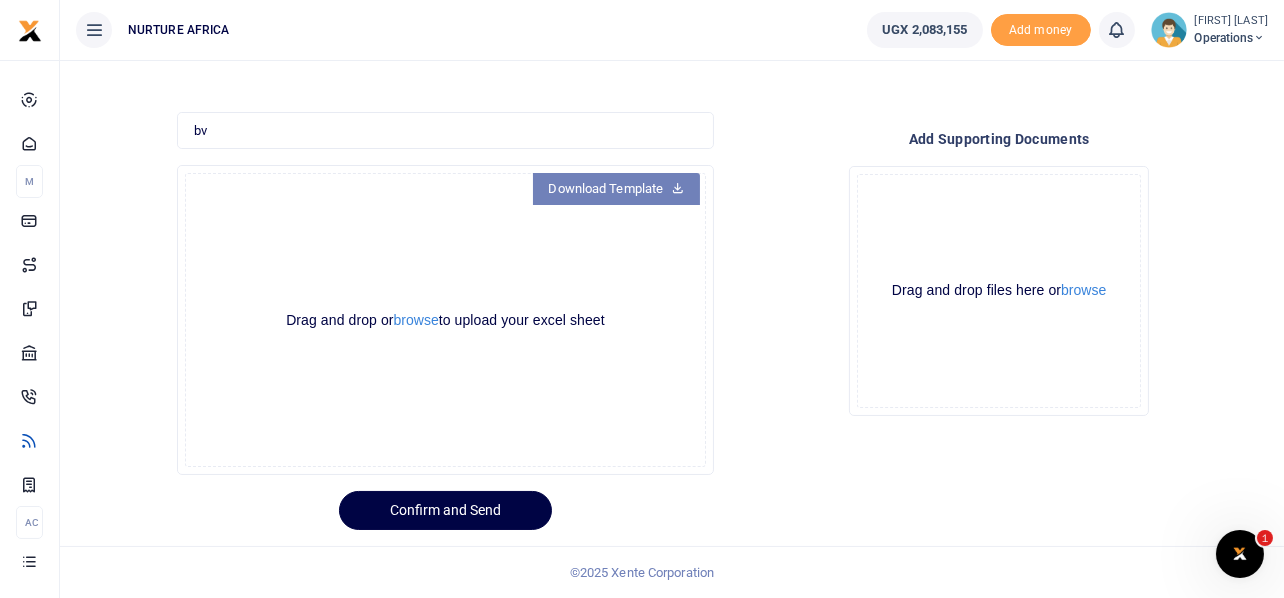 click at bounding box center [677, 187] 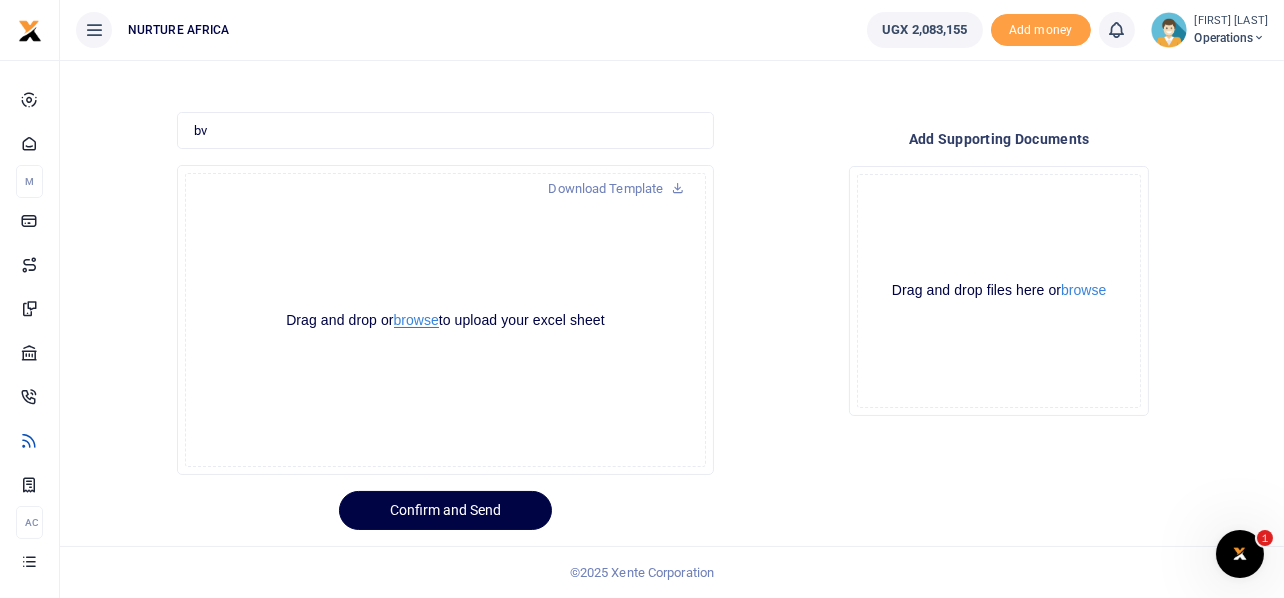 click on "browse" at bounding box center [416, 320] 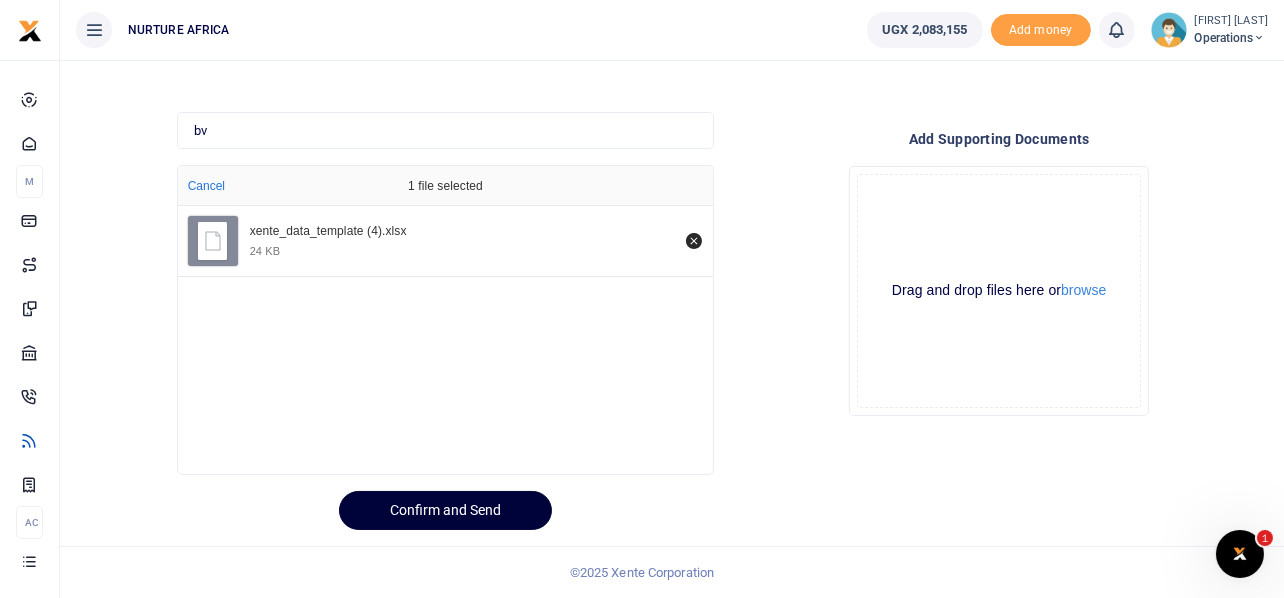 click on "Confirm and Send" at bounding box center (445, 510) 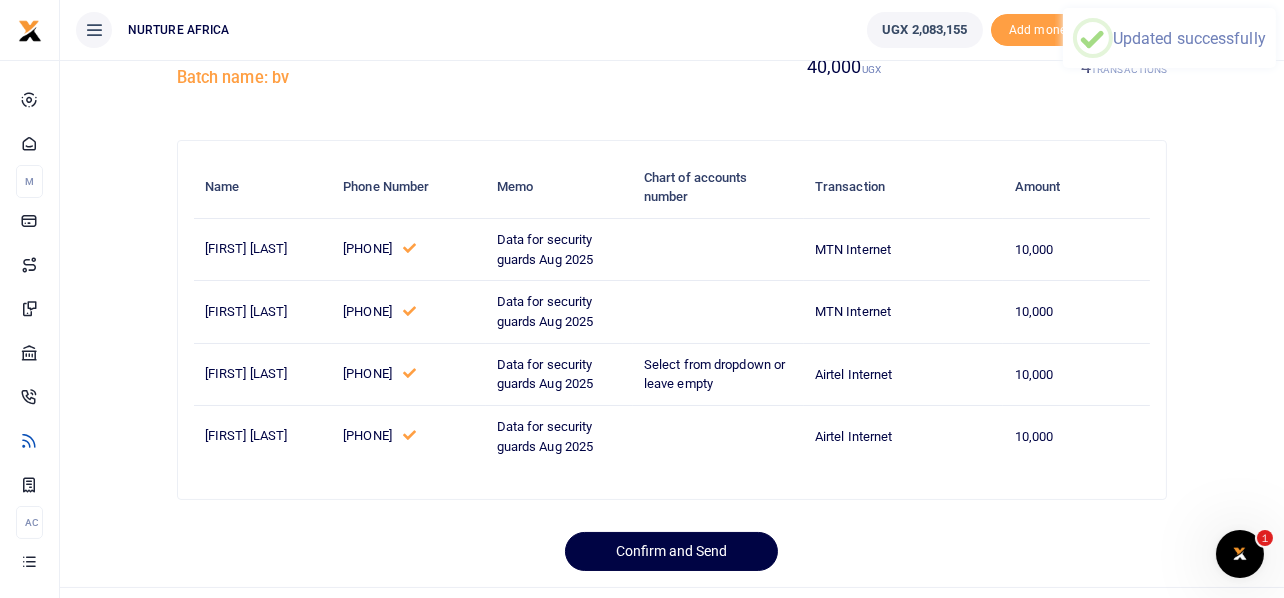 scroll, scrollTop: 107, scrollLeft: 0, axis: vertical 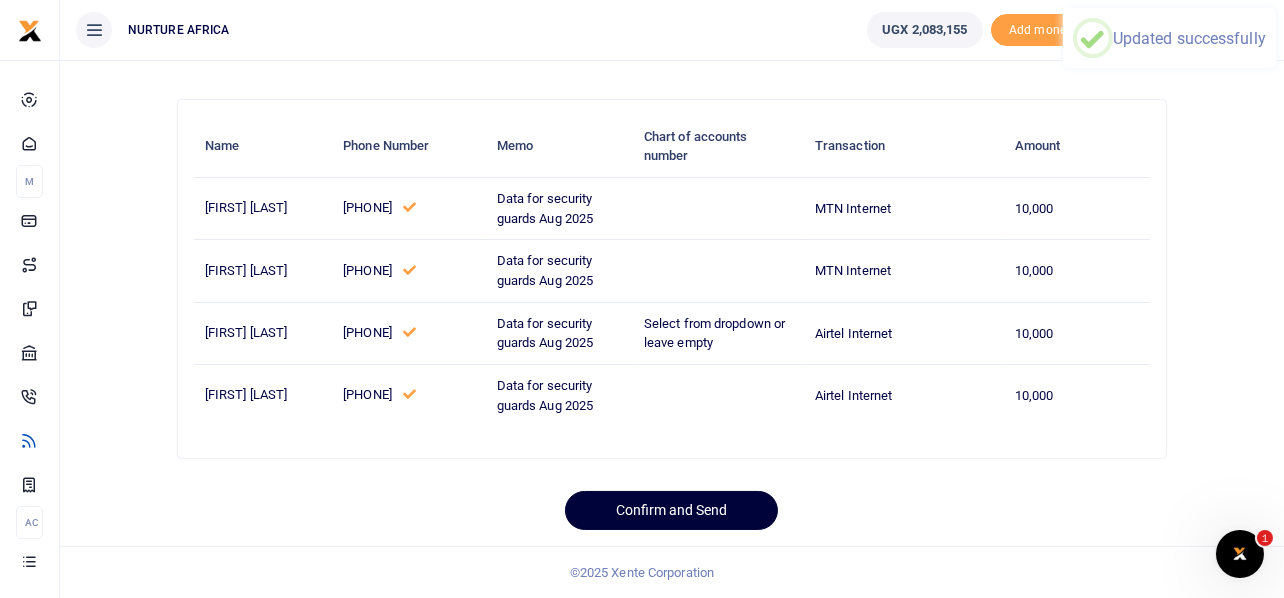 click on "Confirm and Send" at bounding box center (671, 510) 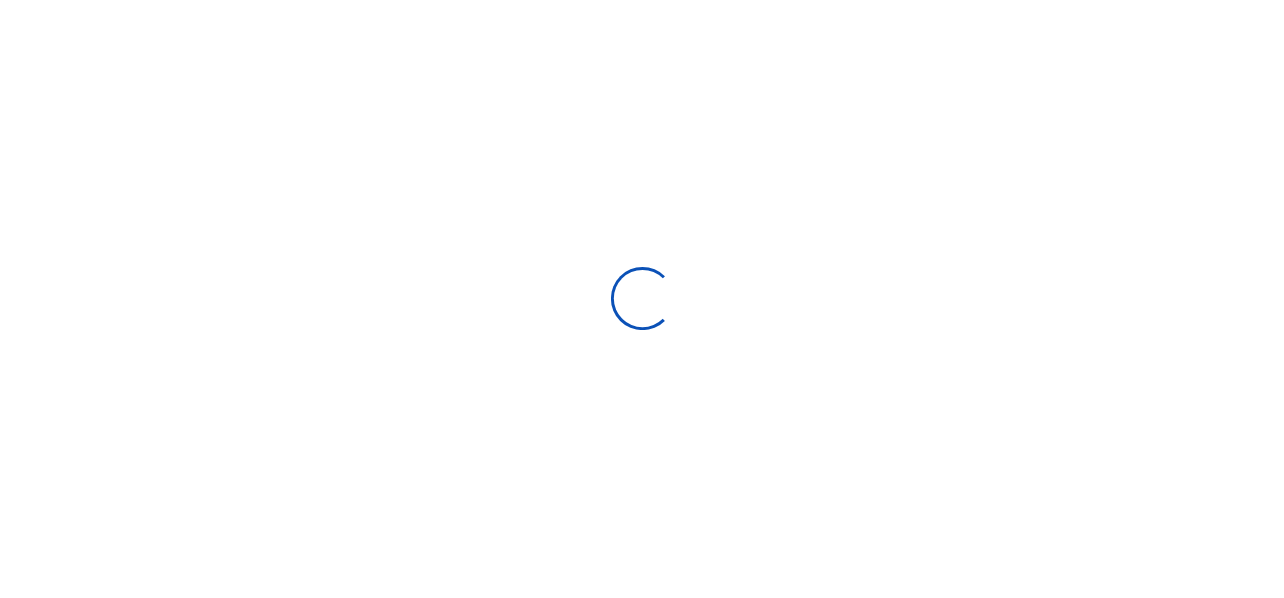 scroll, scrollTop: 94, scrollLeft: 0, axis: vertical 